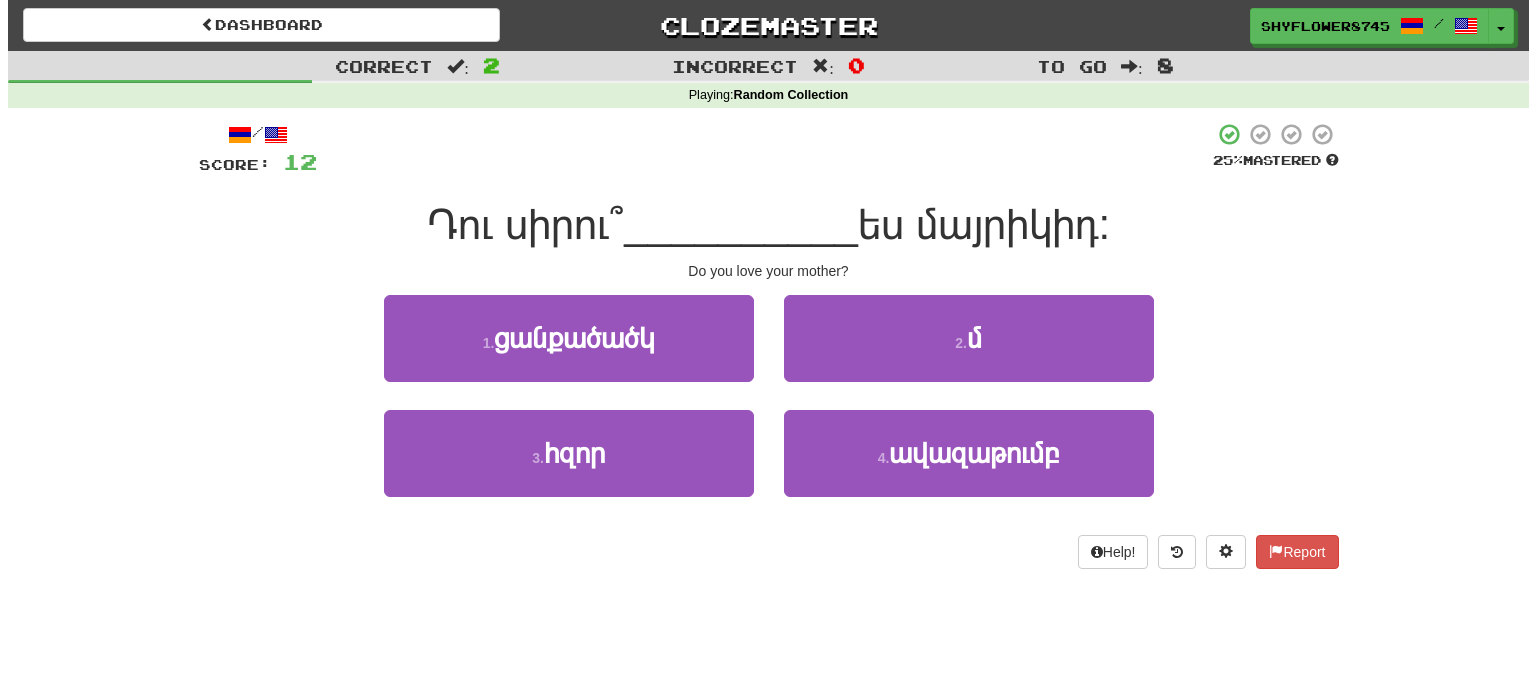 scroll, scrollTop: 0, scrollLeft: 0, axis: both 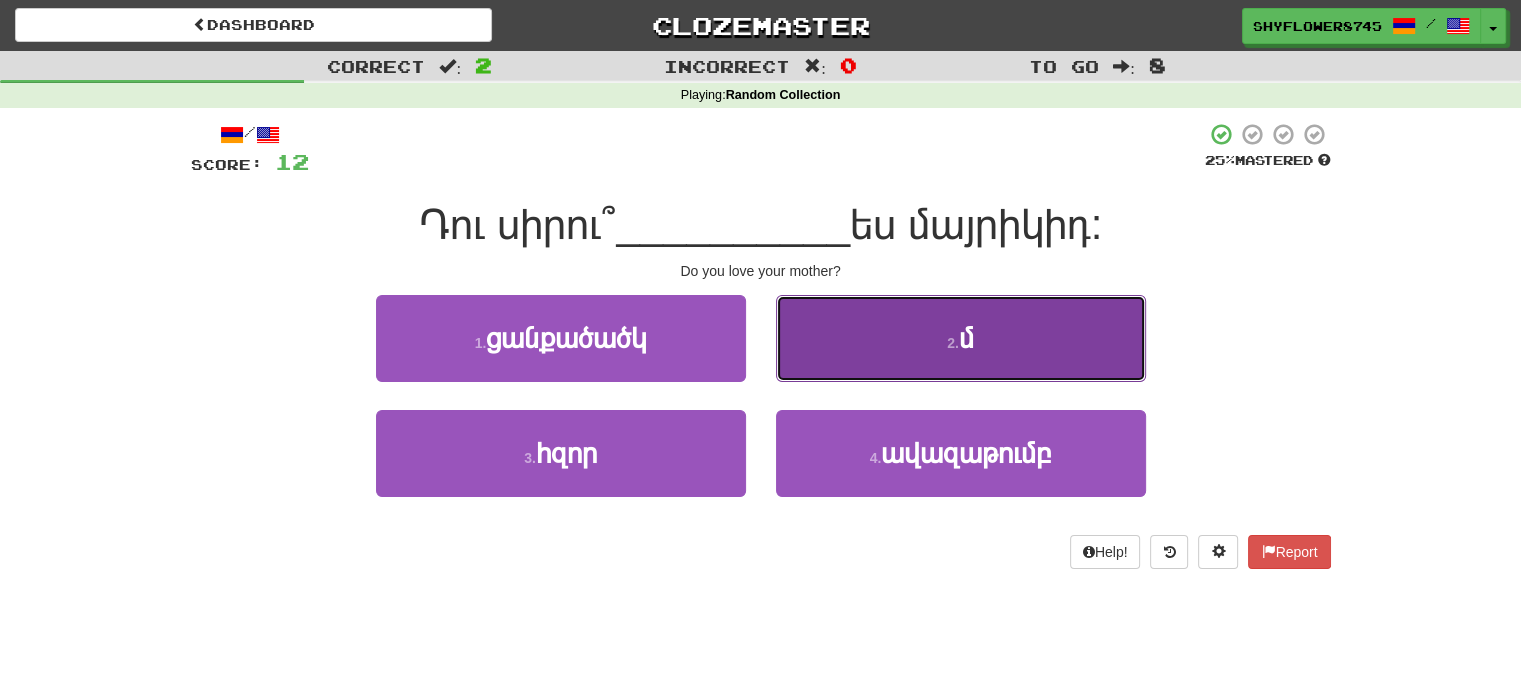 click on "2 .  մ" at bounding box center (961, 338) 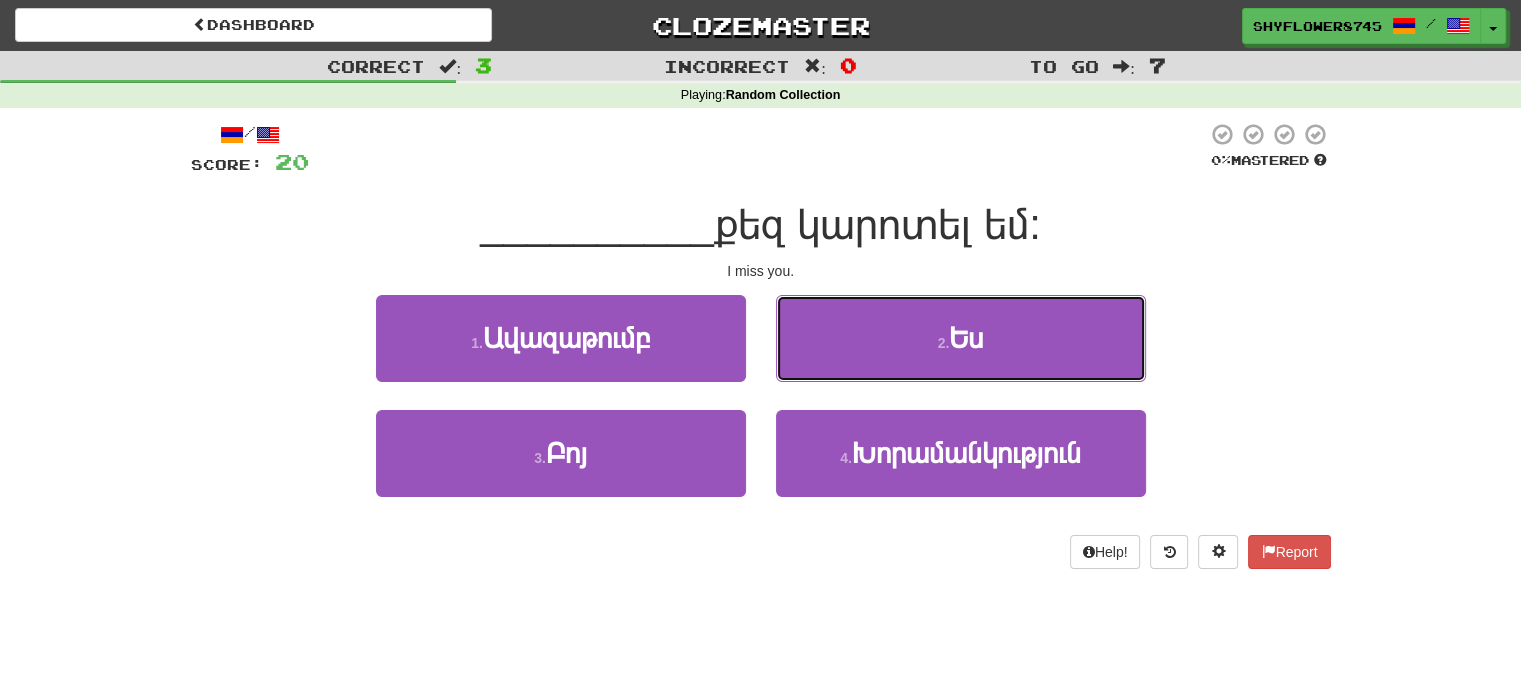 click on "2 .  Ես" at bounding box center (961, 338) 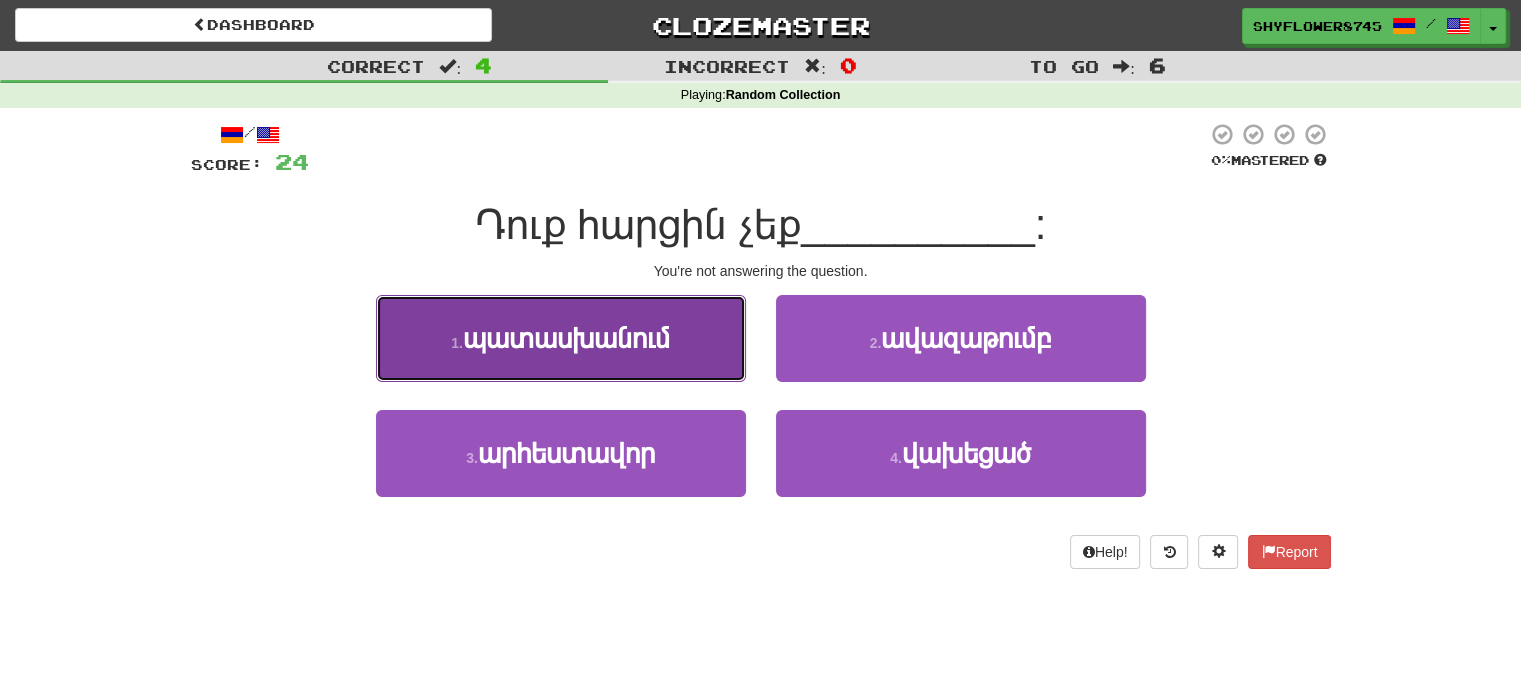 click on "պատասխանում" at bounding box center (566, 338) 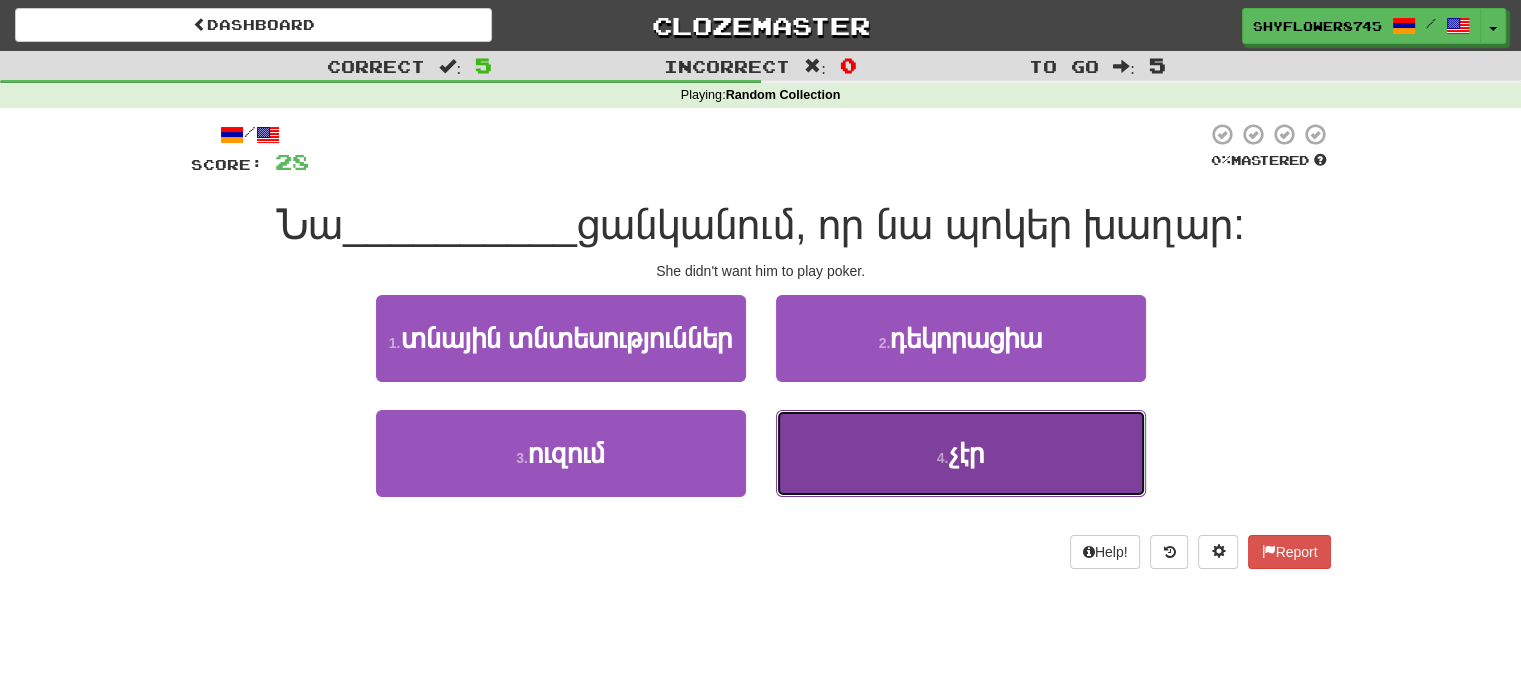 click on "4 .  չէր" at bounding box center [961, 453] 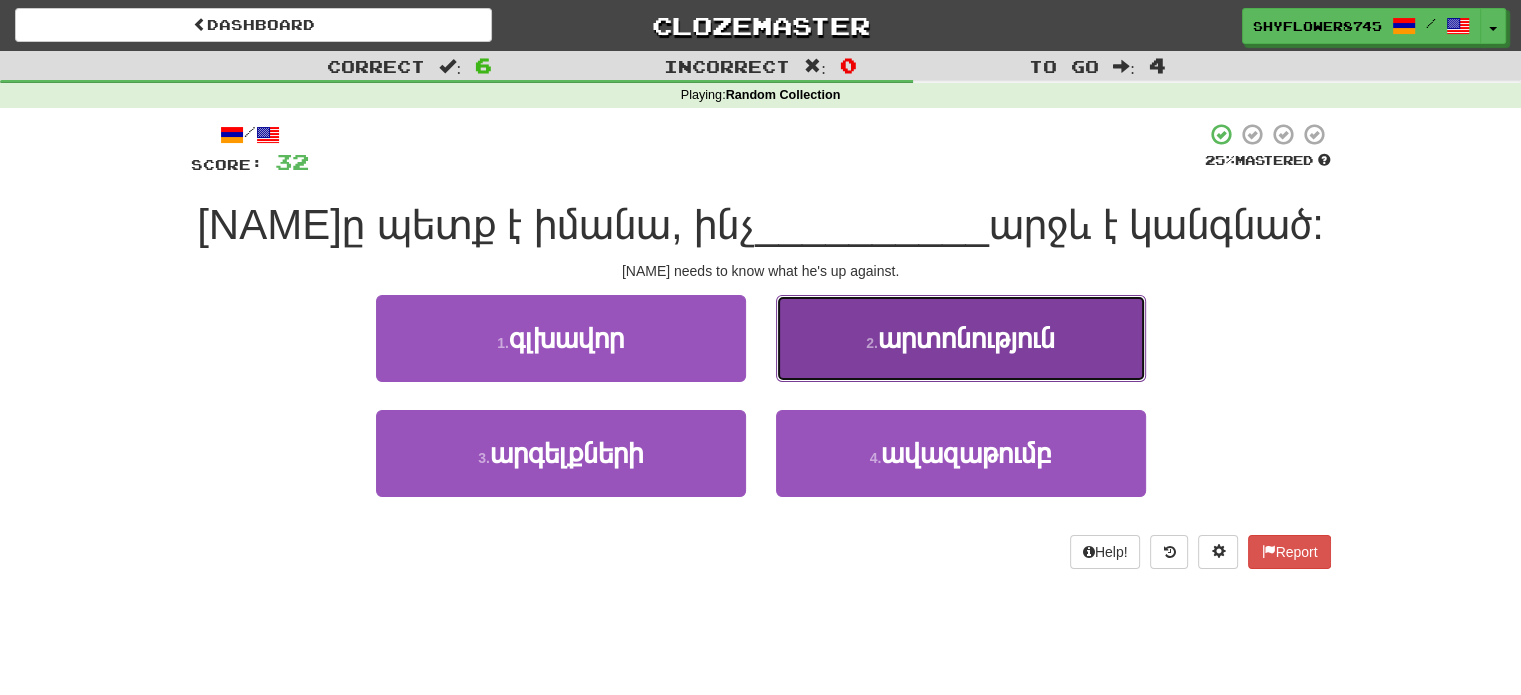 click on "2 .  արտոնություն" at bounding box center [961, 338] 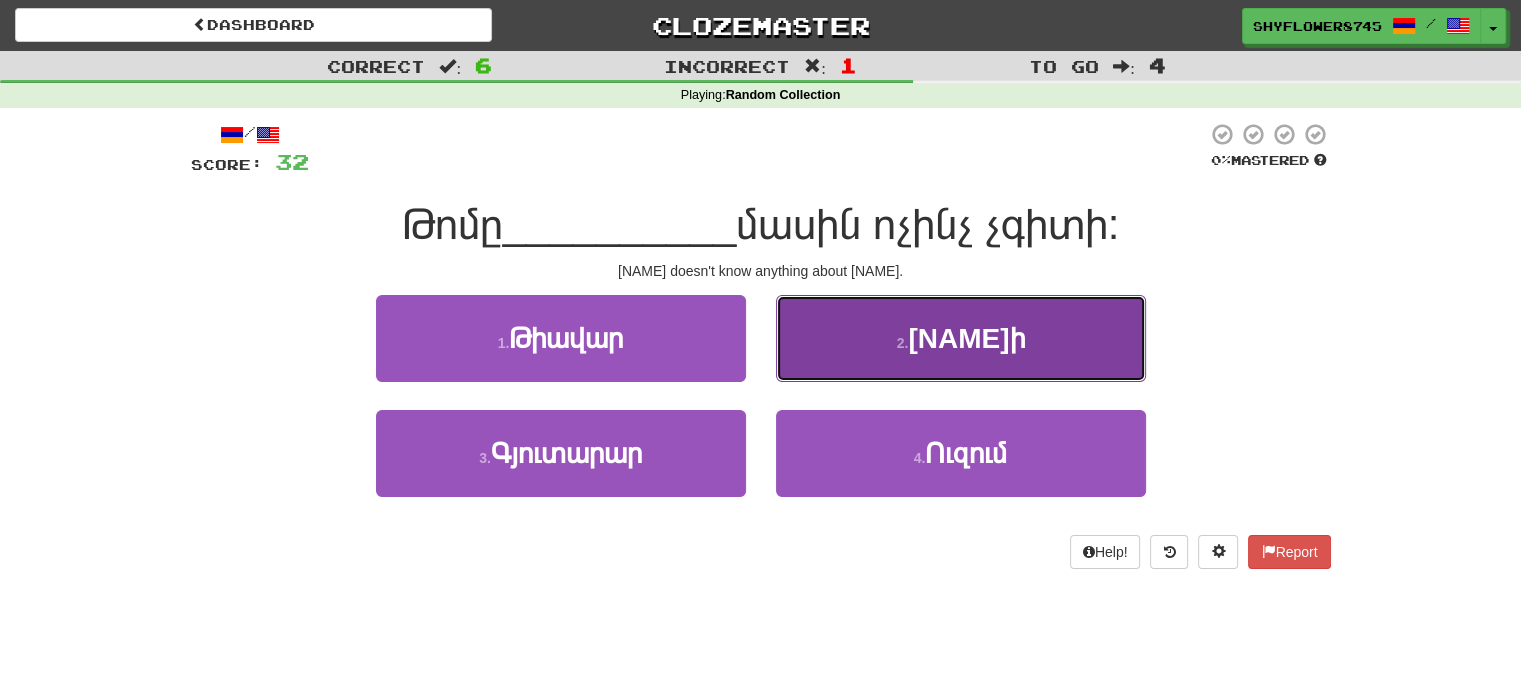 click on "2 .  [NAME]ի" at bounding box center [961, 338] 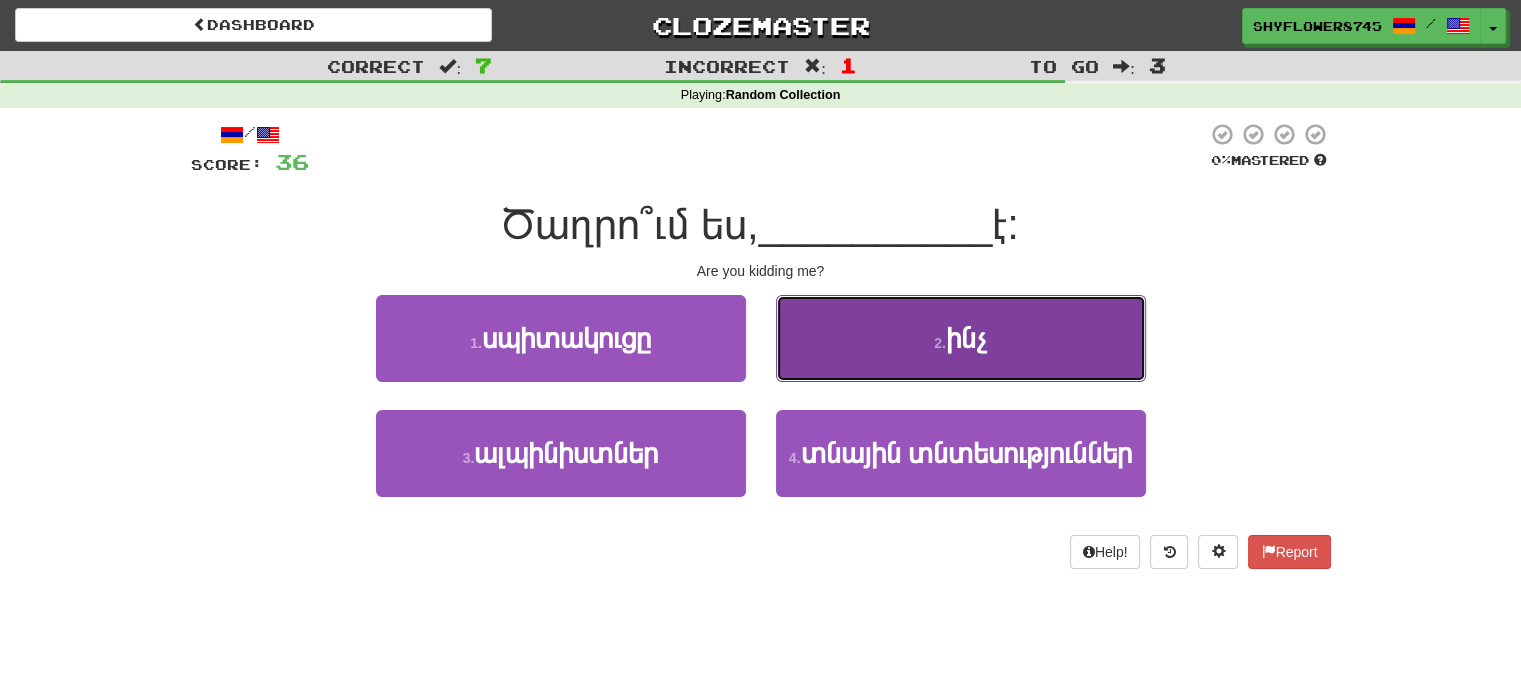 click on "2 .  ինչ" at bounding box center (961, 338) 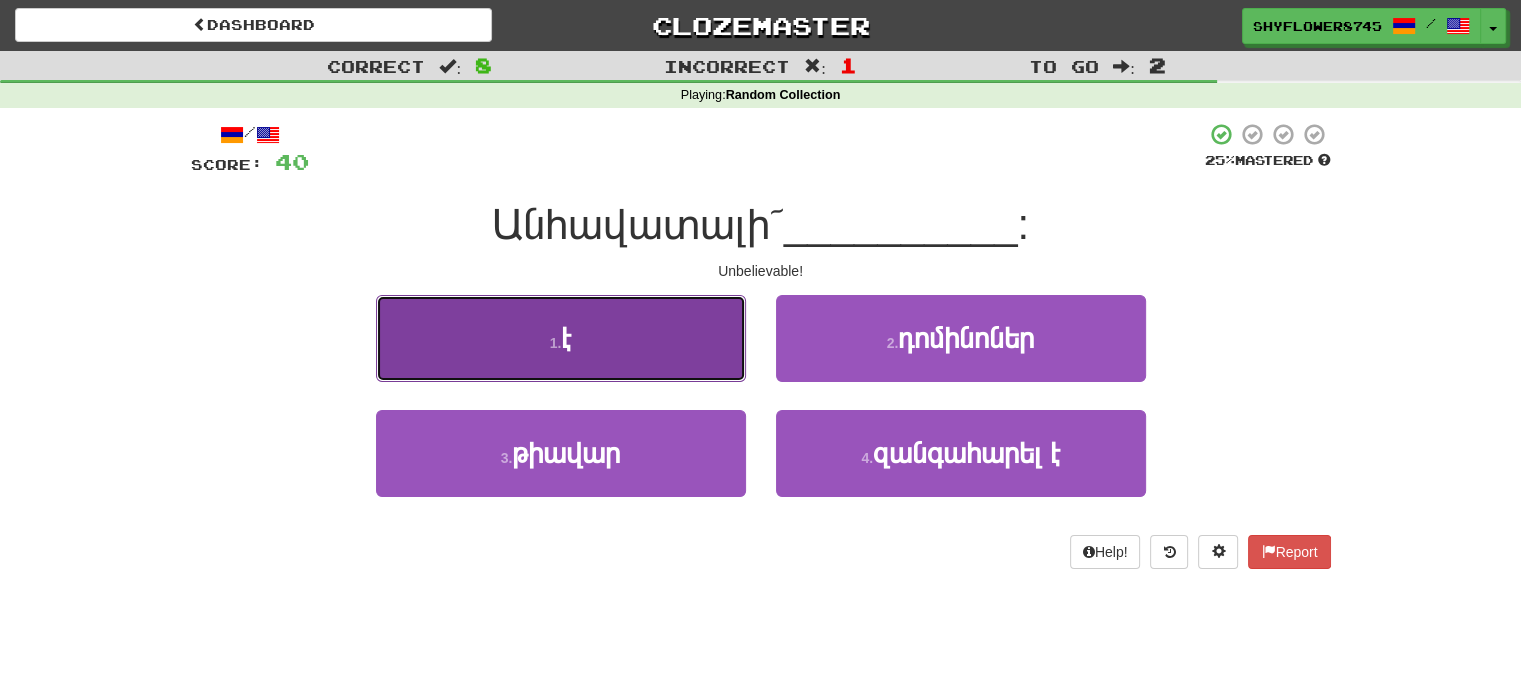 click on "1 .  է" at bounding box center [561, 338] 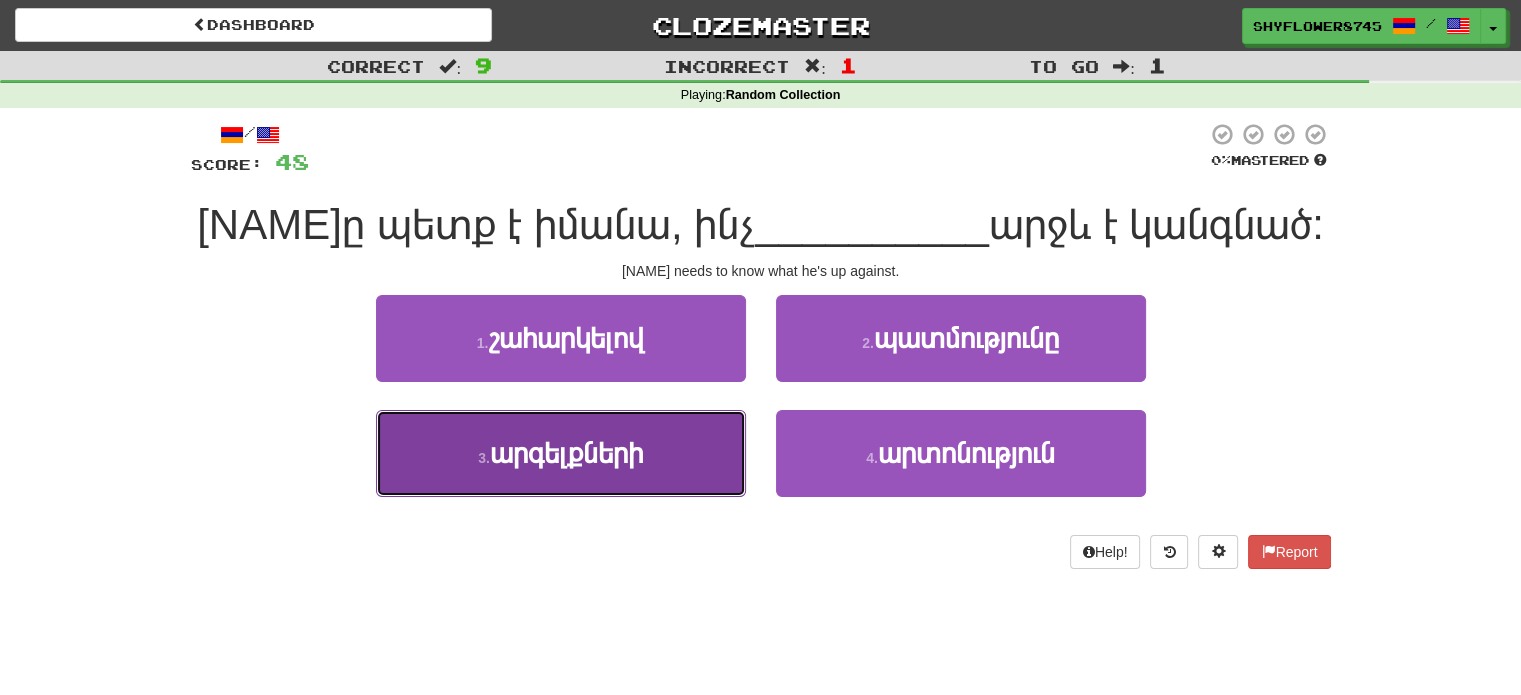 click on "3 .  արգելքների" at bounding box center [561, 453] 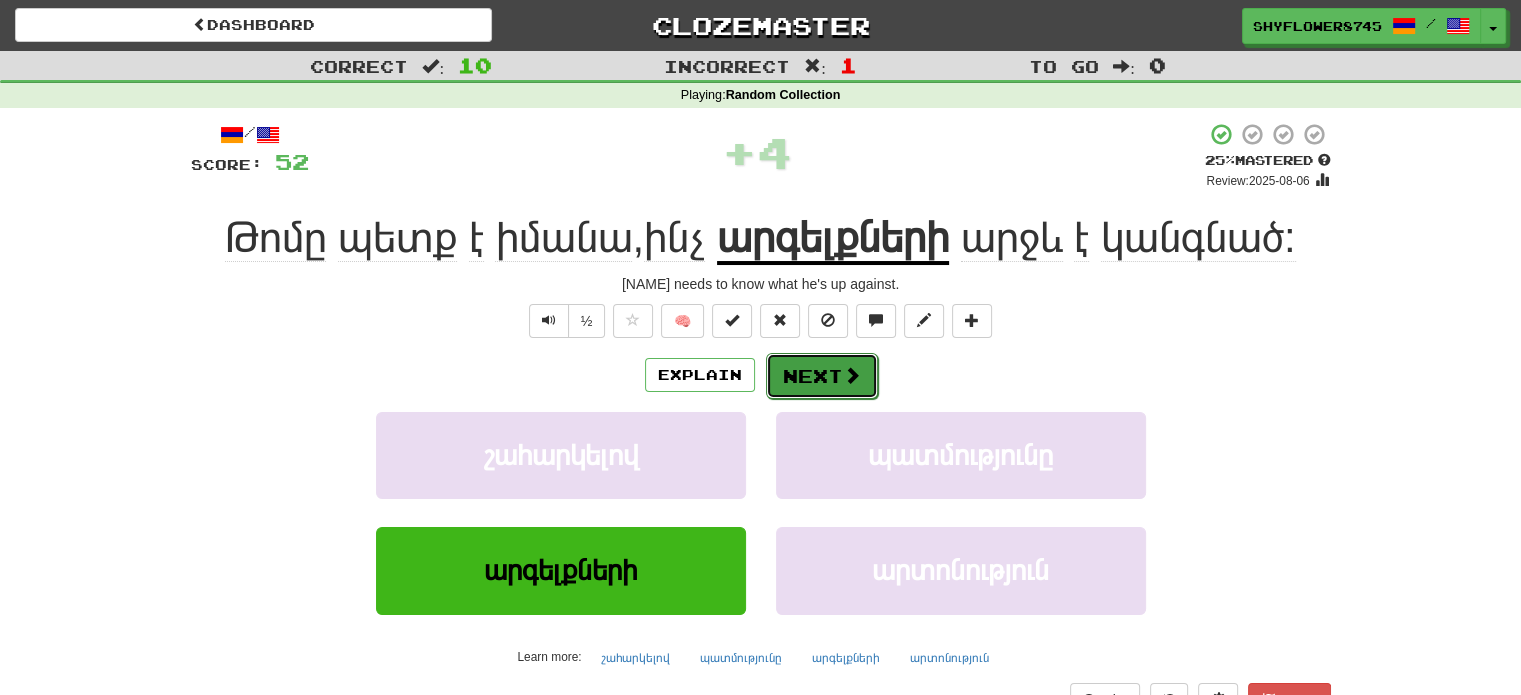 click on "Next" at bounding box center (822, 376) 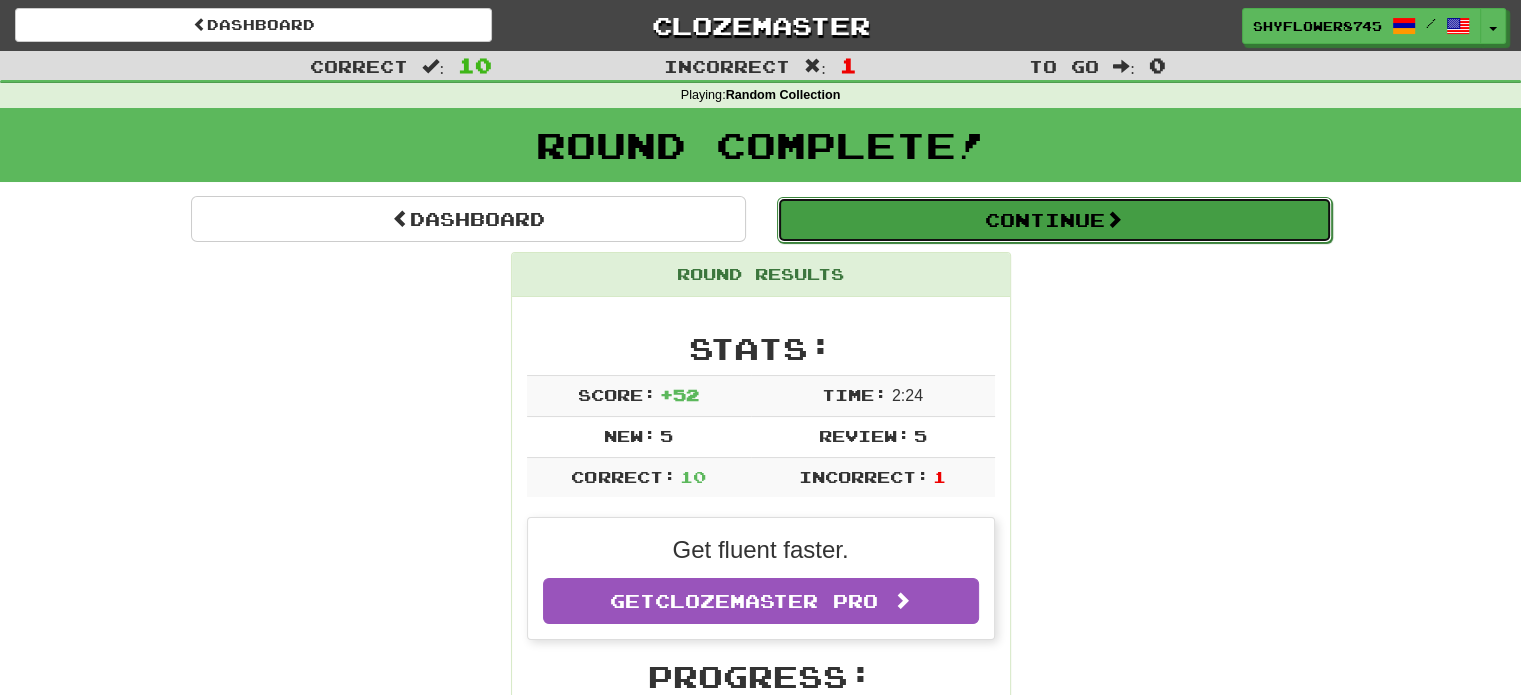 click on "Continue" at bounding box center [1054, 220] 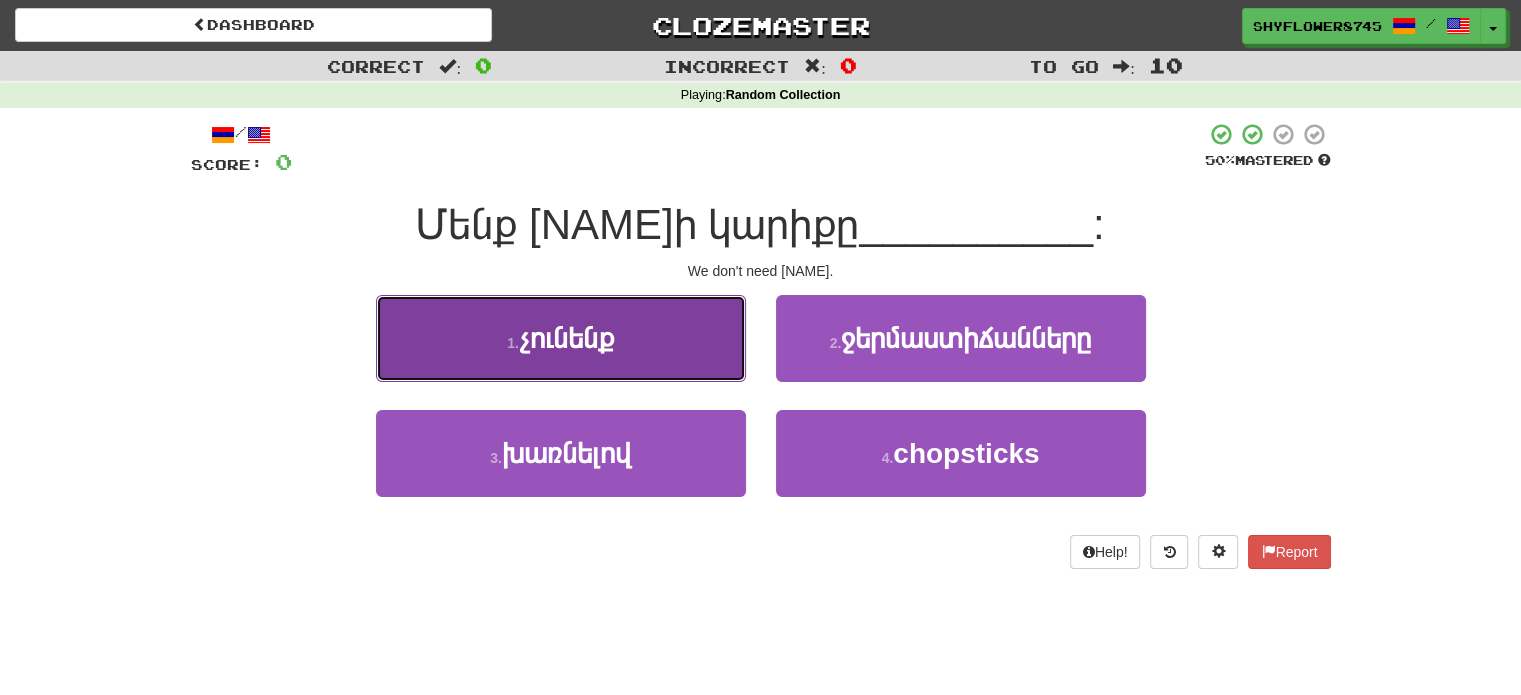 click on "1 .  չունենք" at bounding box center (561, 338) 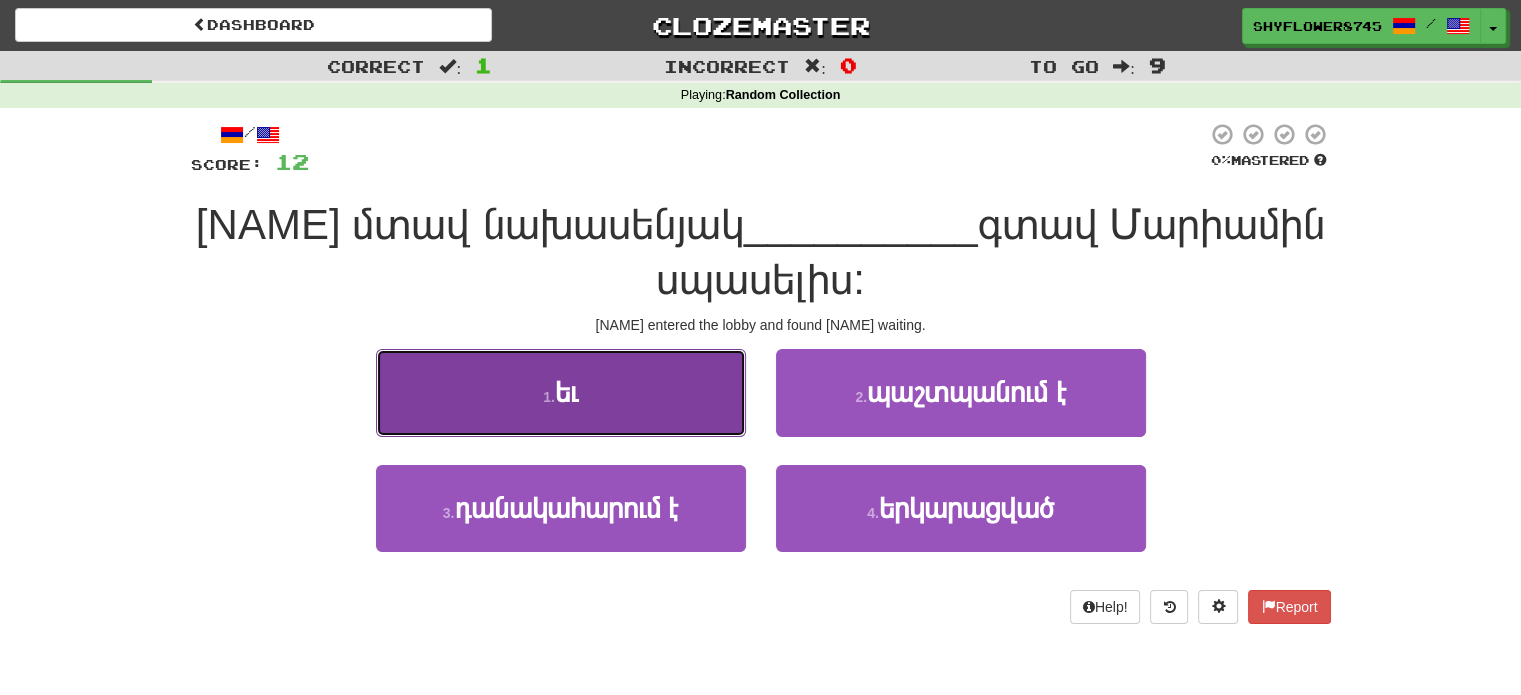 click on "1 .  եւ" at bounding box center (561, 392) 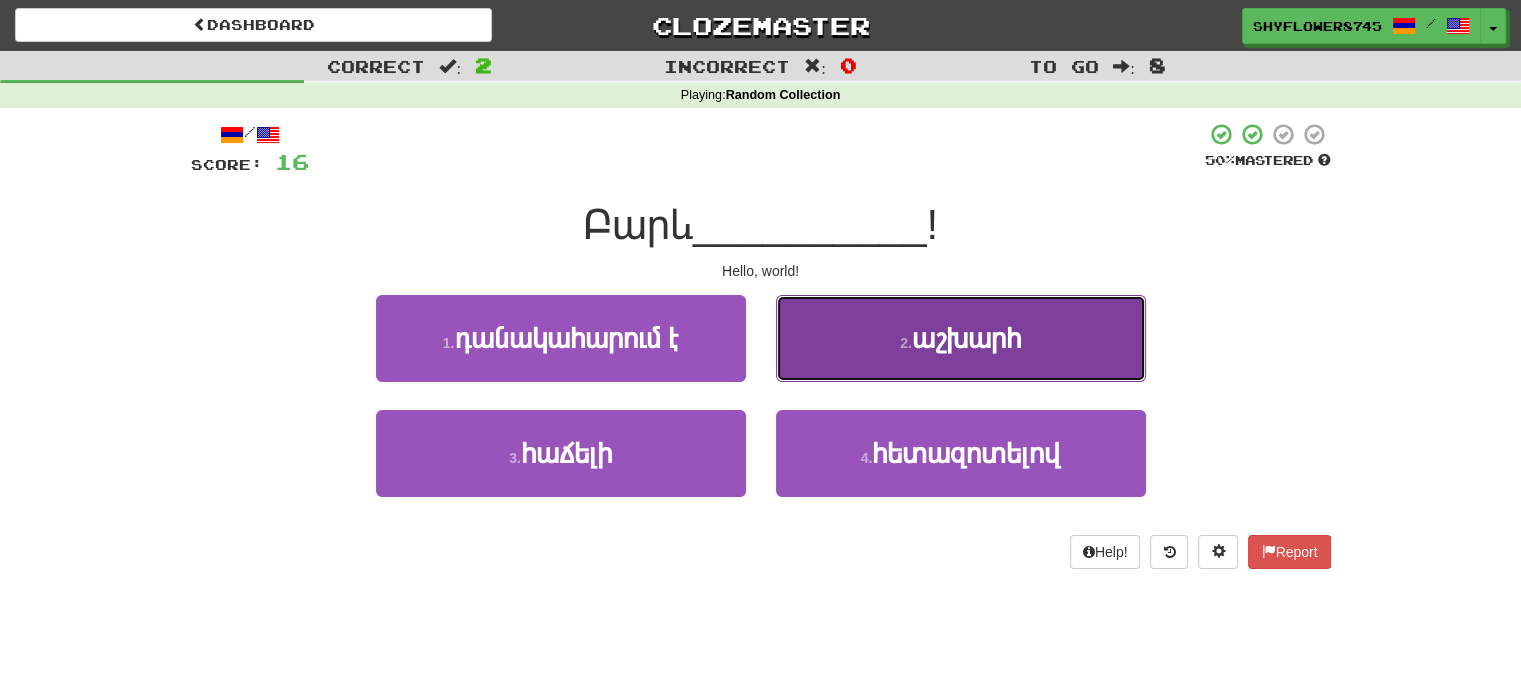 click on "2 .  աշխարհ" at bounding box center (961, 338) 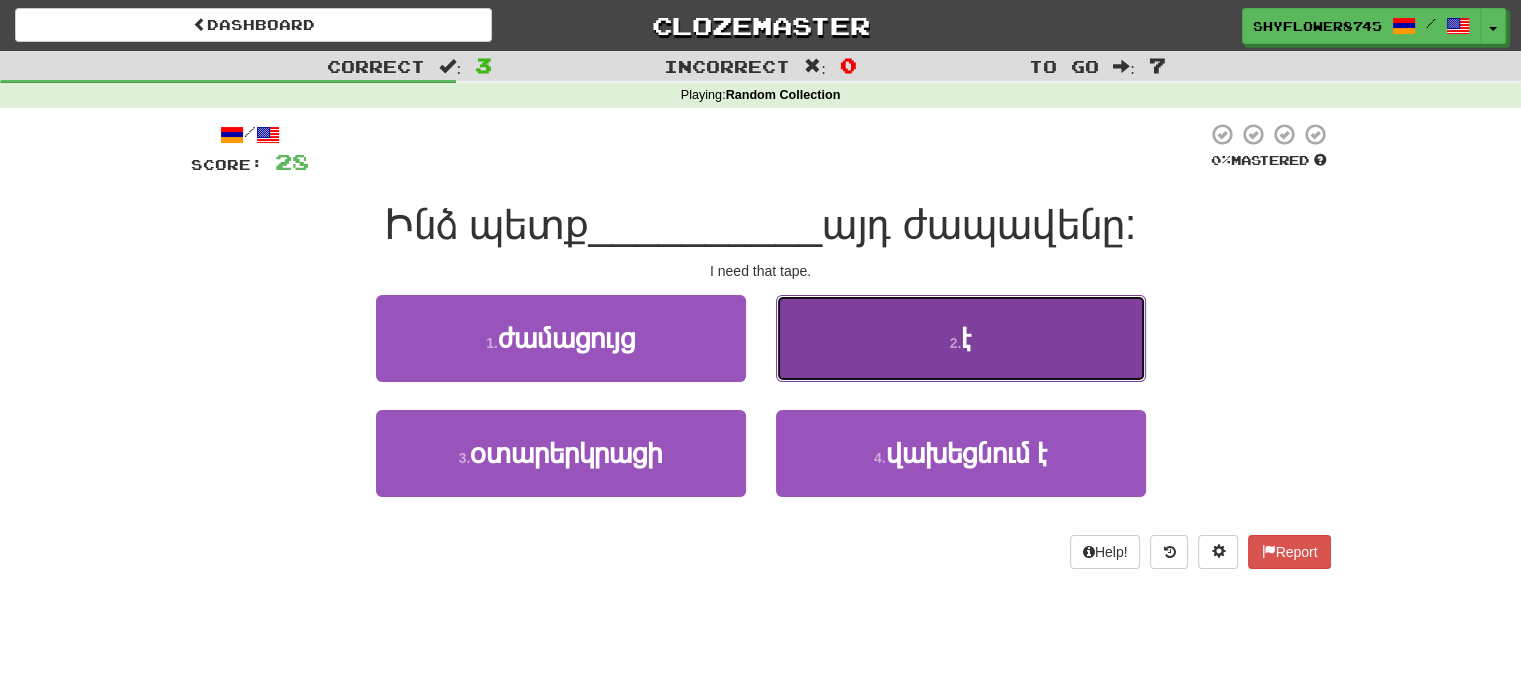 click on "2 .  է" at bounding box center [961, 338] 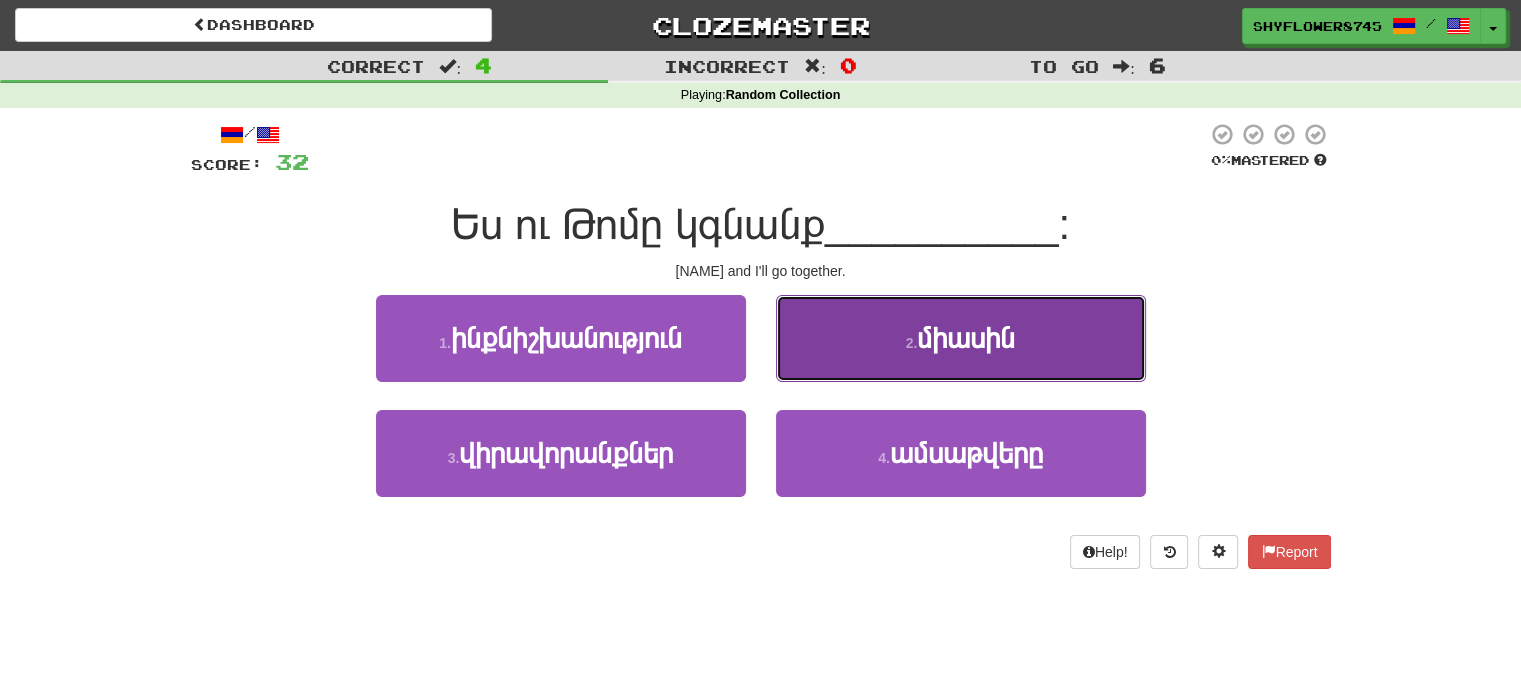click on "2 .  միասին" at bounding box center [961, 338] 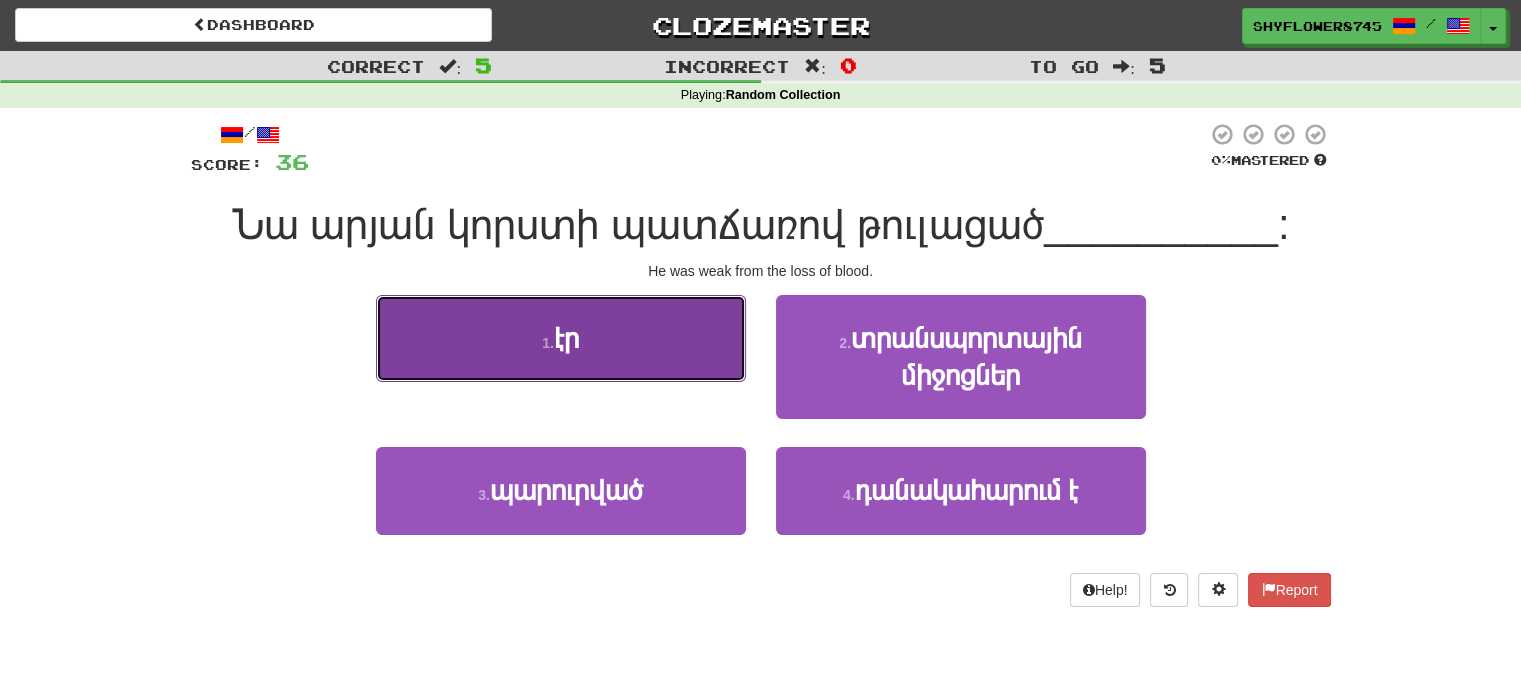 click on "1 .  էր" at bounding box center (561, 338) 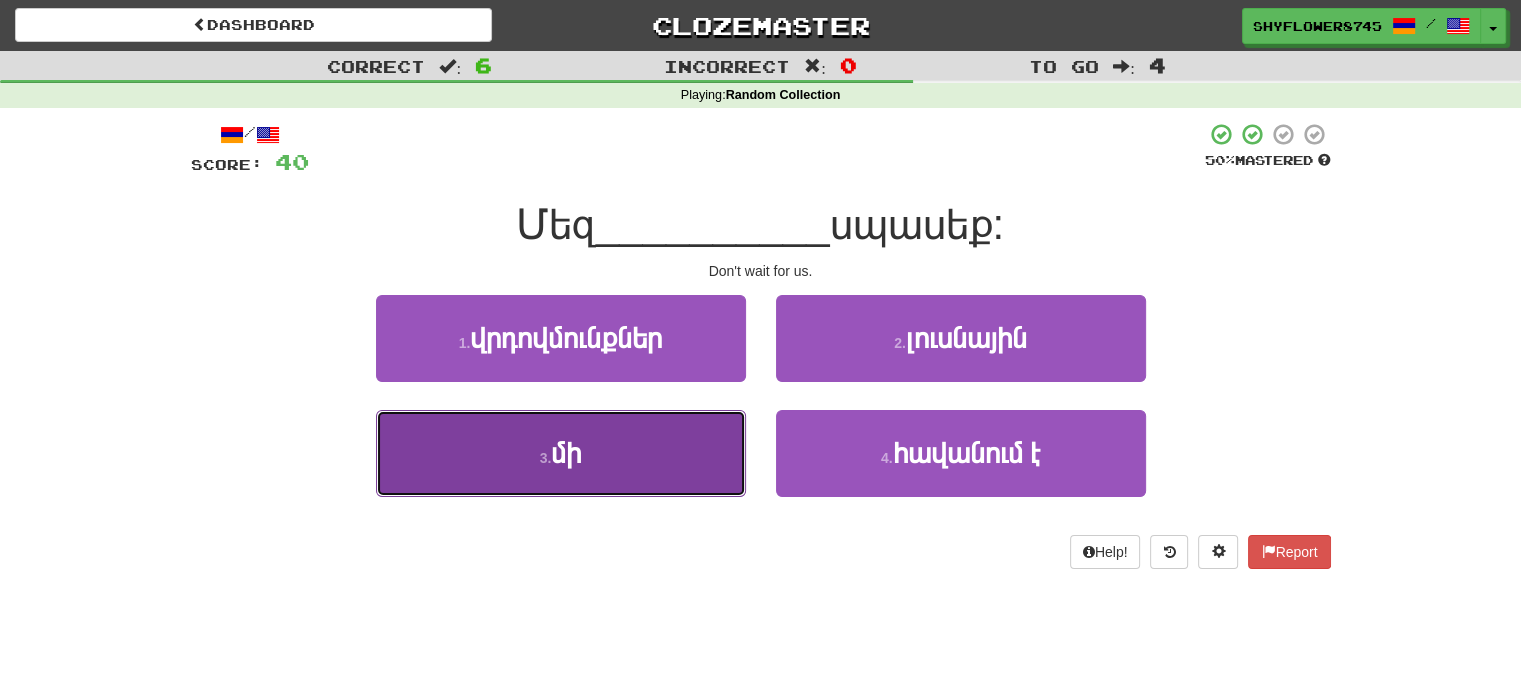 click on "3 .  մի" at bounding box center (561, 453) 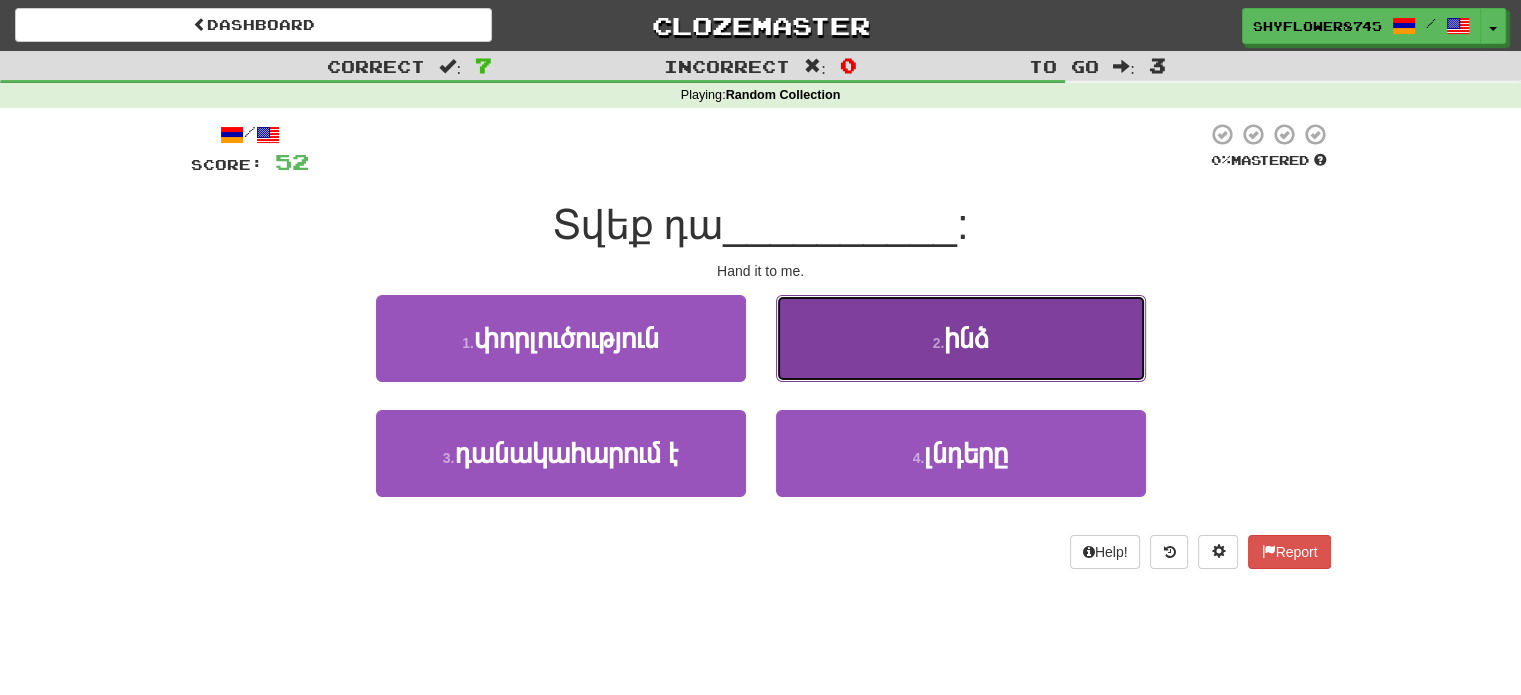 click on "2 .  ինձ" at bounding box center [961, 338] 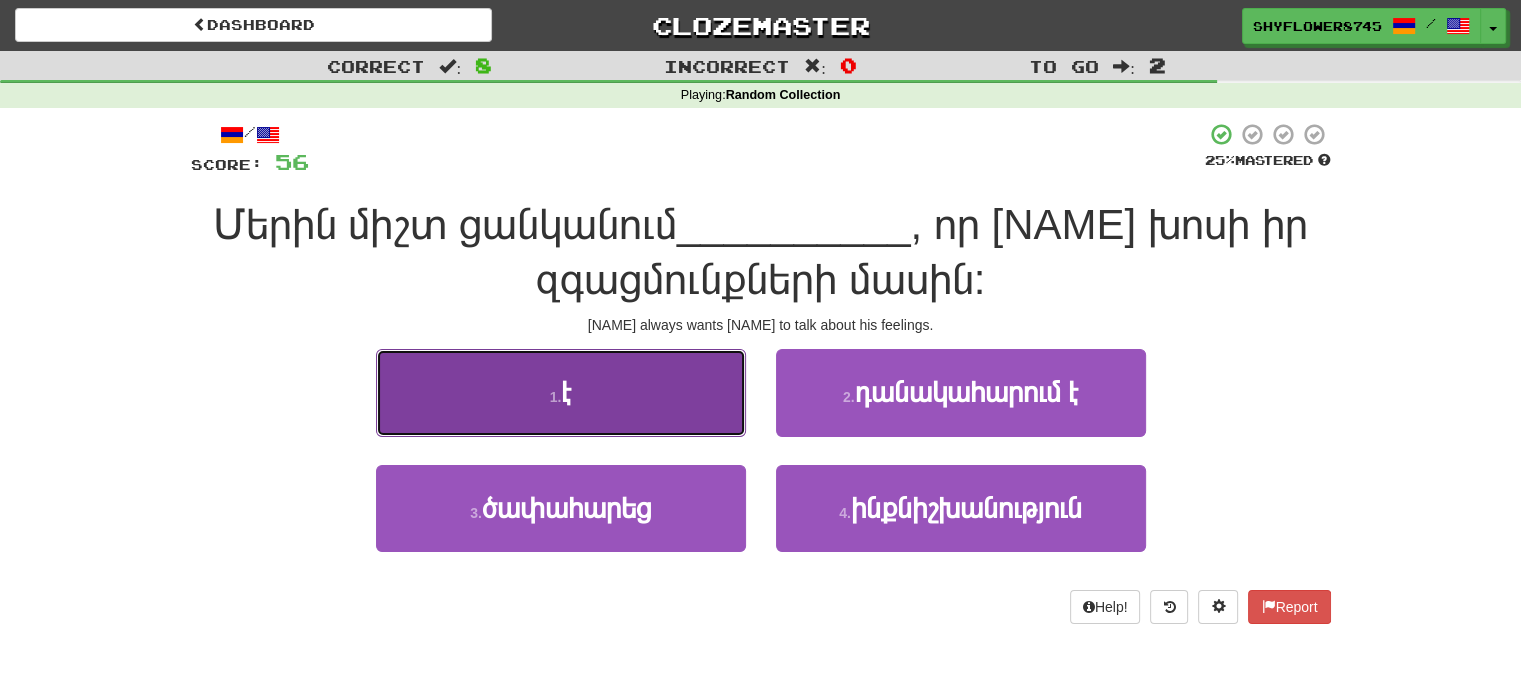 click on "1 .  է" at bounding box center (561, 392) 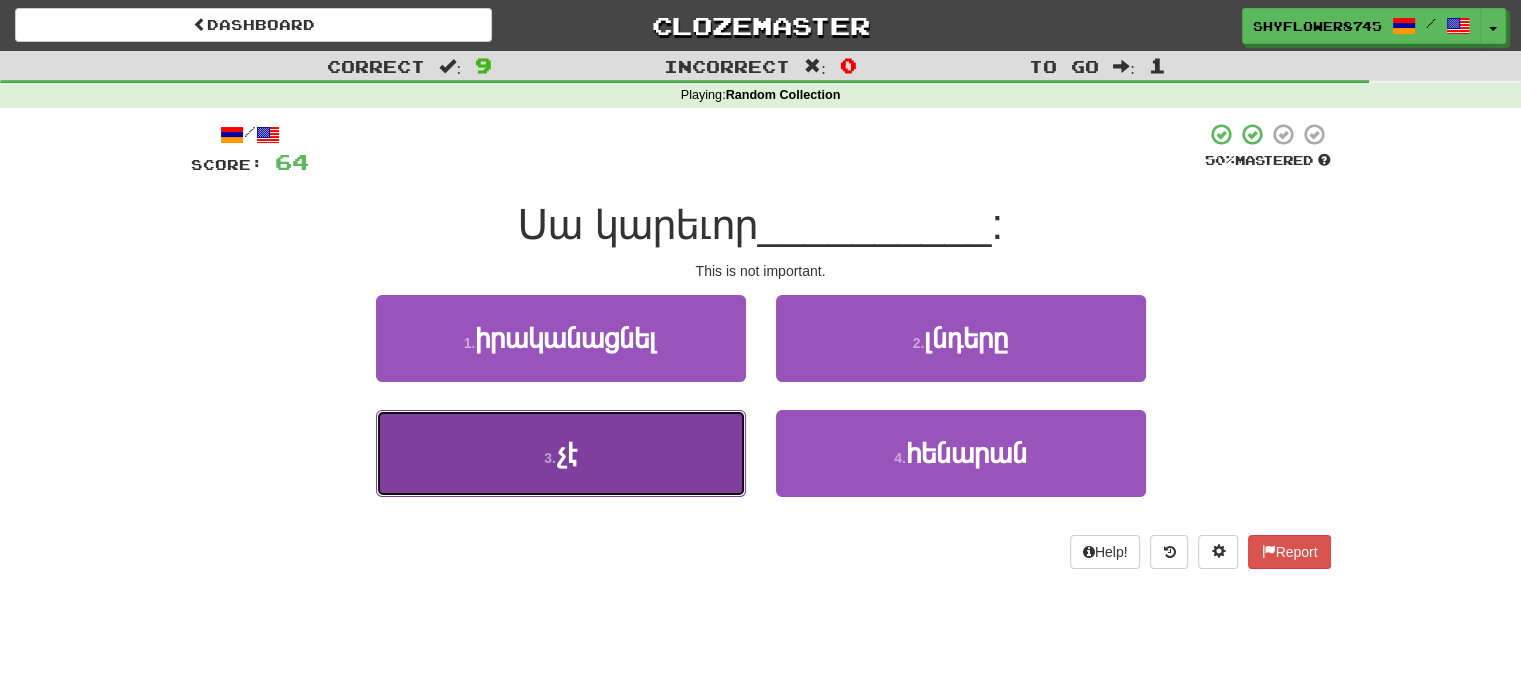 click on "3 .  չէ" at bounding box center [561, 453] 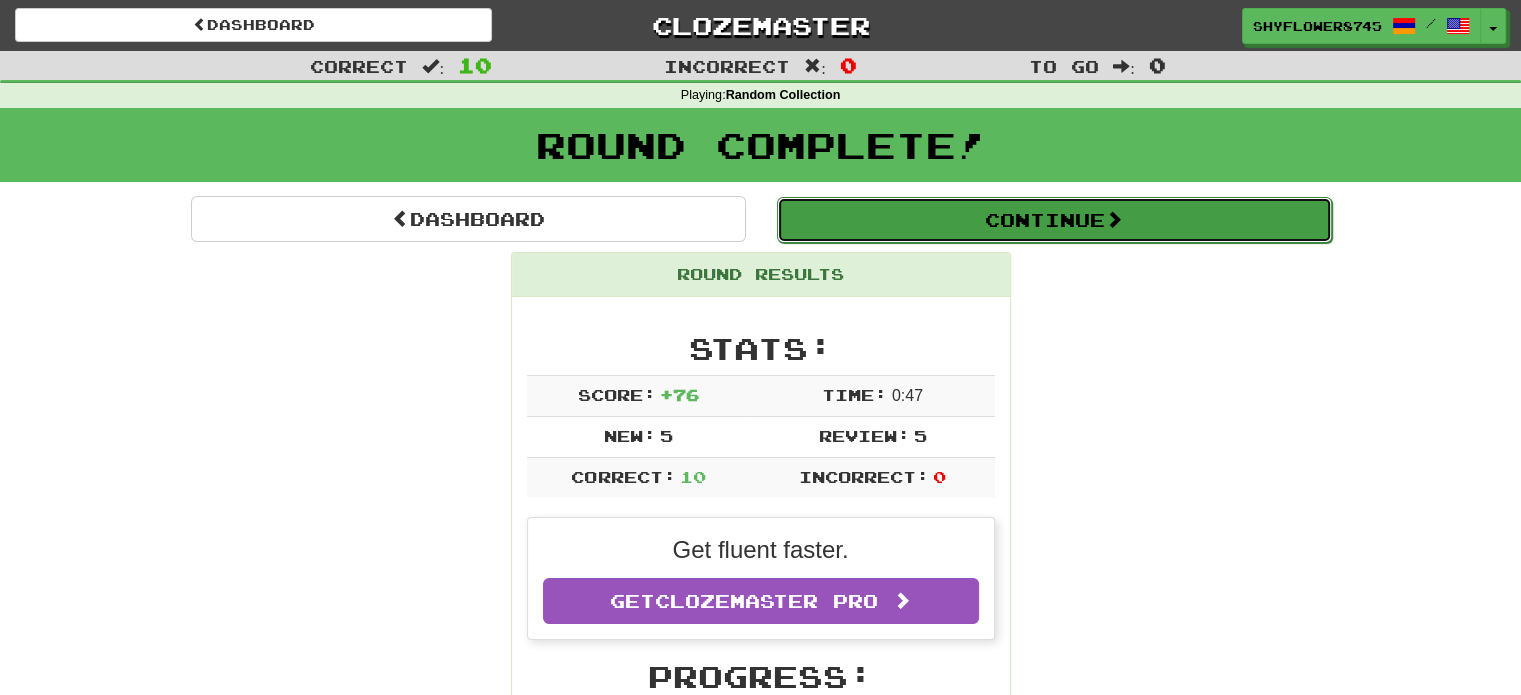 click on "Continue" at bounding box center (1054, 220) 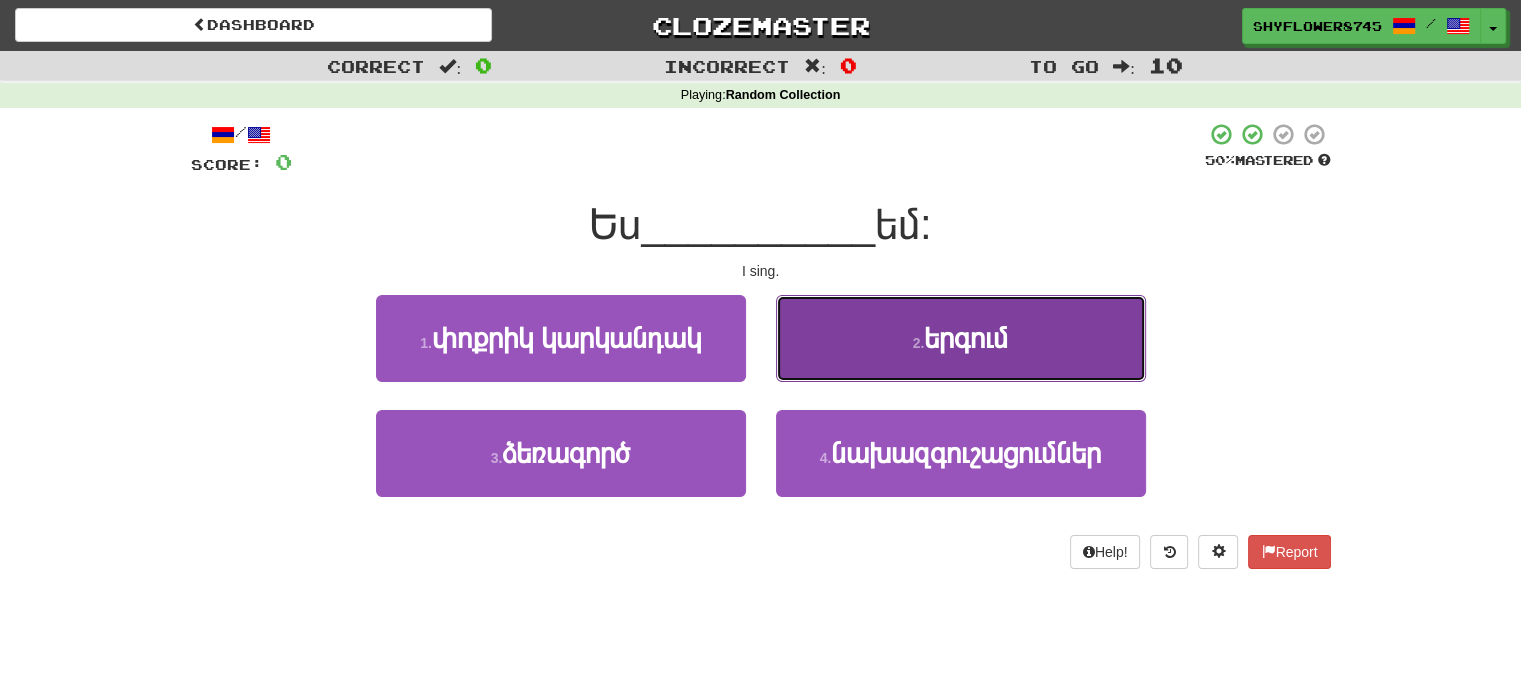 click on "2 .  երգում" at bounding box center [961, 338] 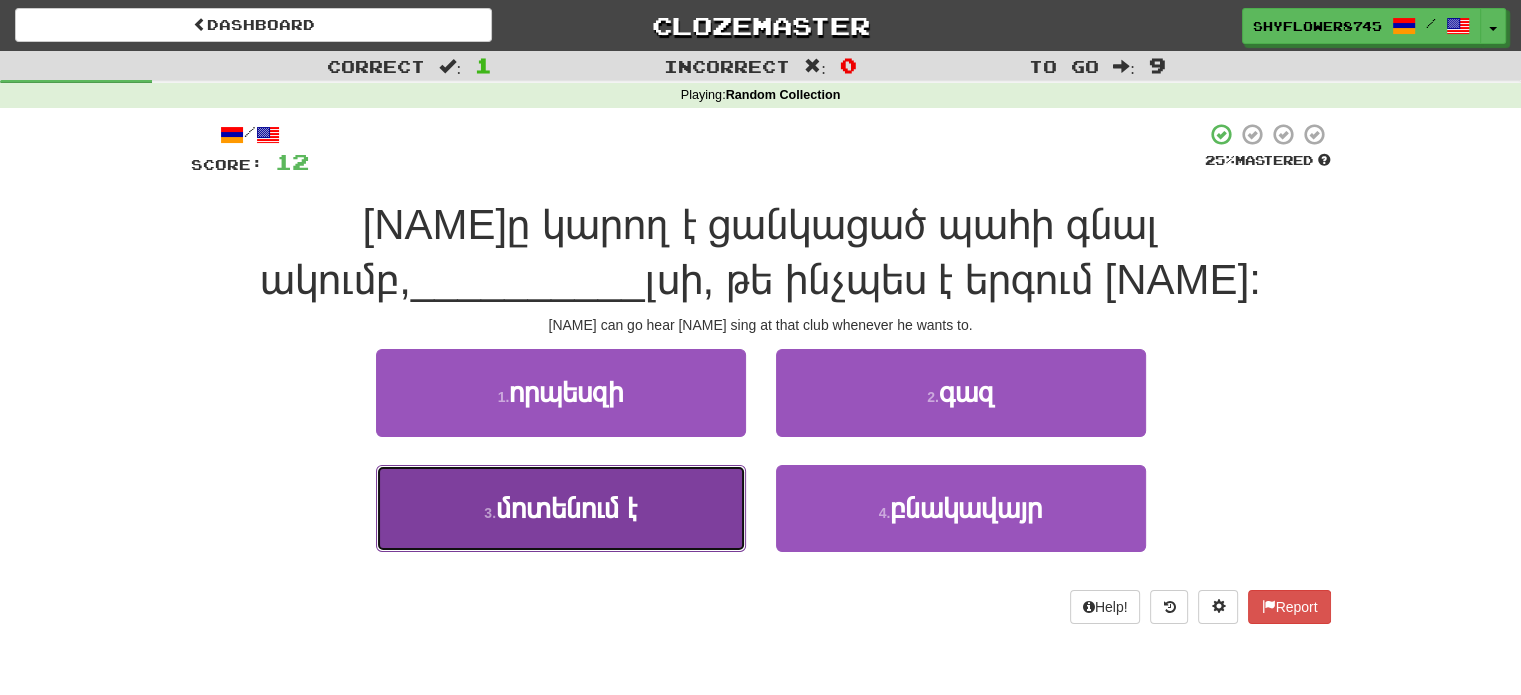 click on "3 .  մոտենում է" at bounding box center [561, 508] 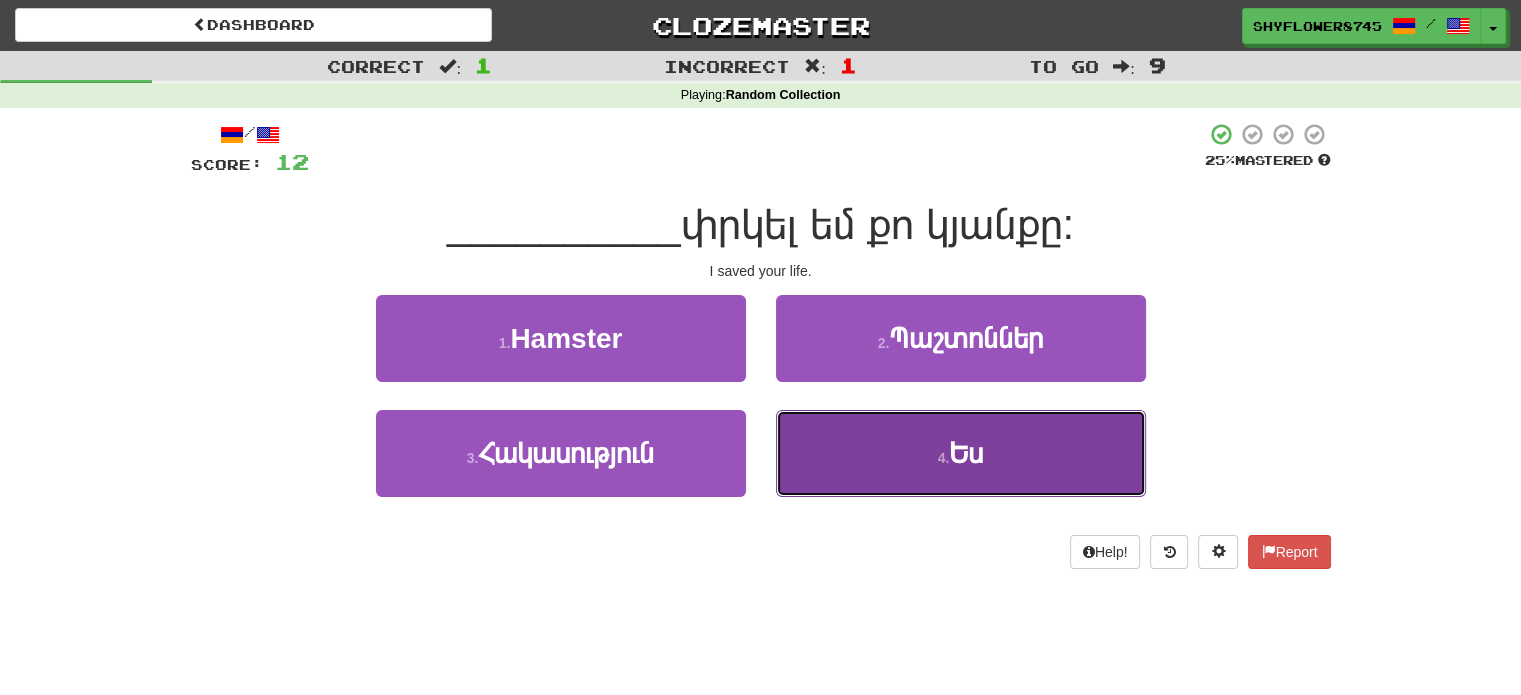 click on "4 .  Ես" at bounding box center [961, 453] 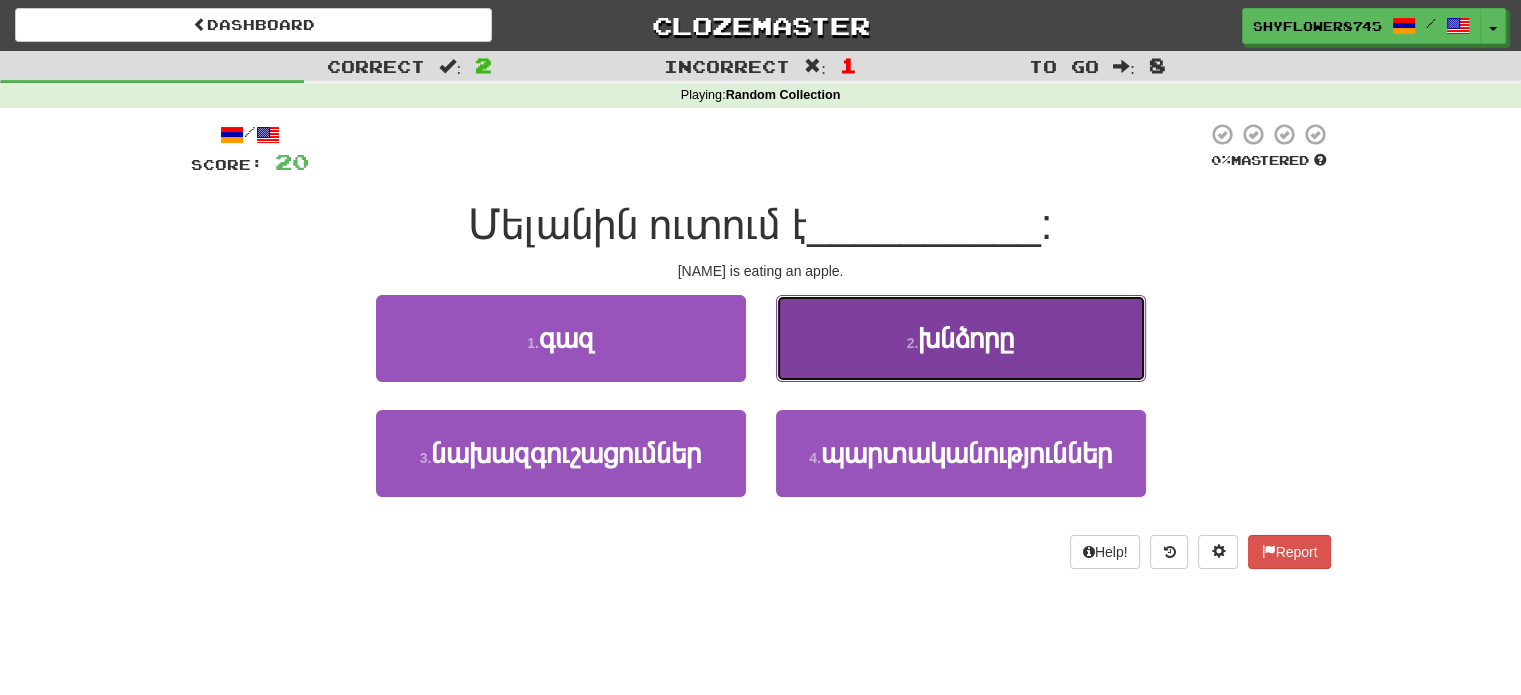 click on "2 .  խնձորը" at bounding box center (961, 338) 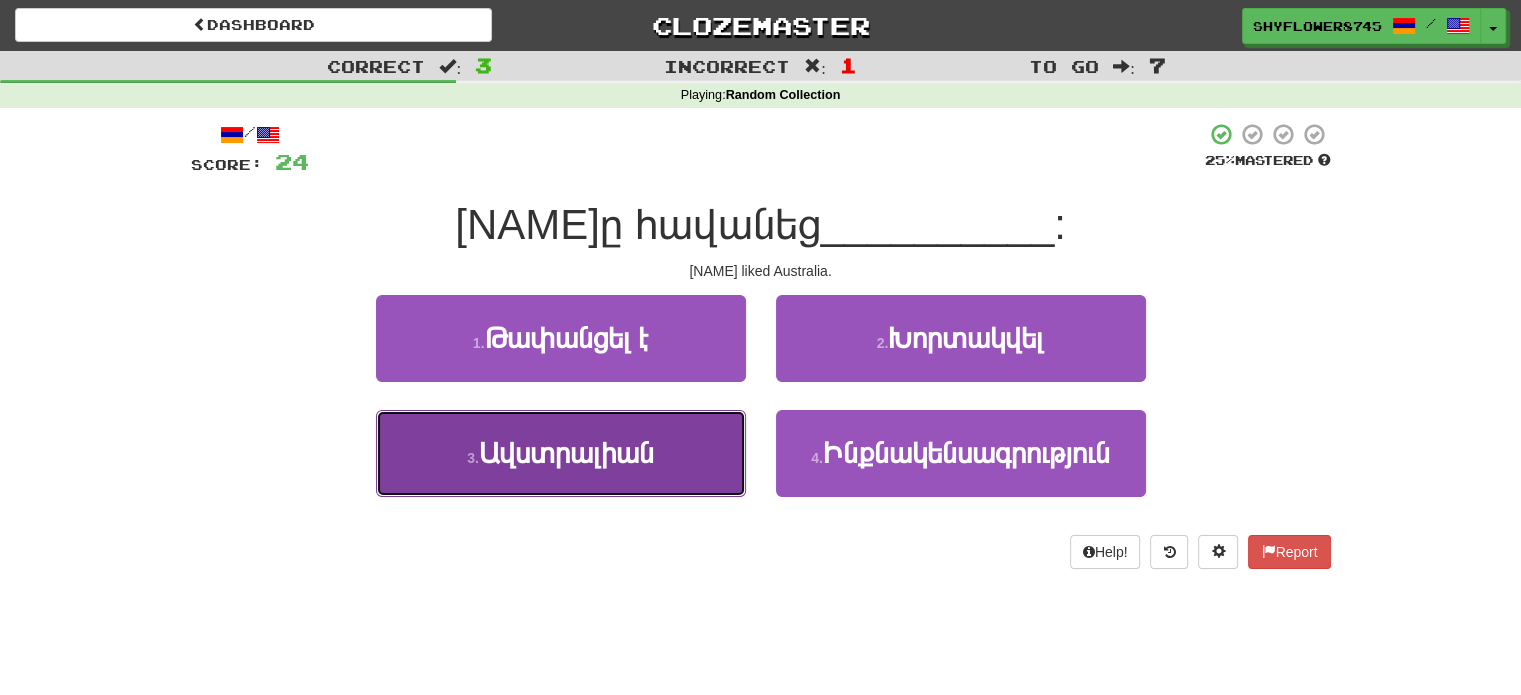 click on "3 .  Ավստրալիան" at bounding box center (561, 453) 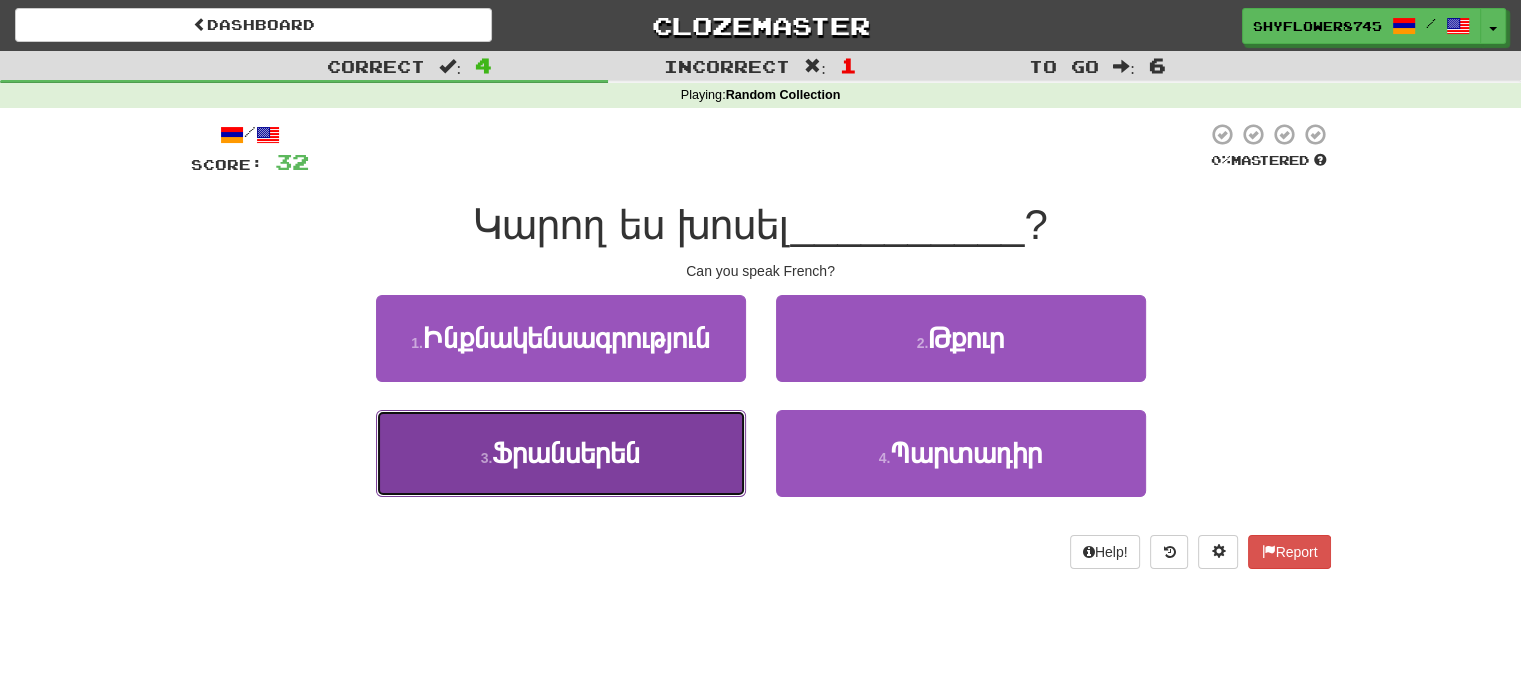 click on "3 .  Ֆրանսերեն" at bounding box center [561, 453] 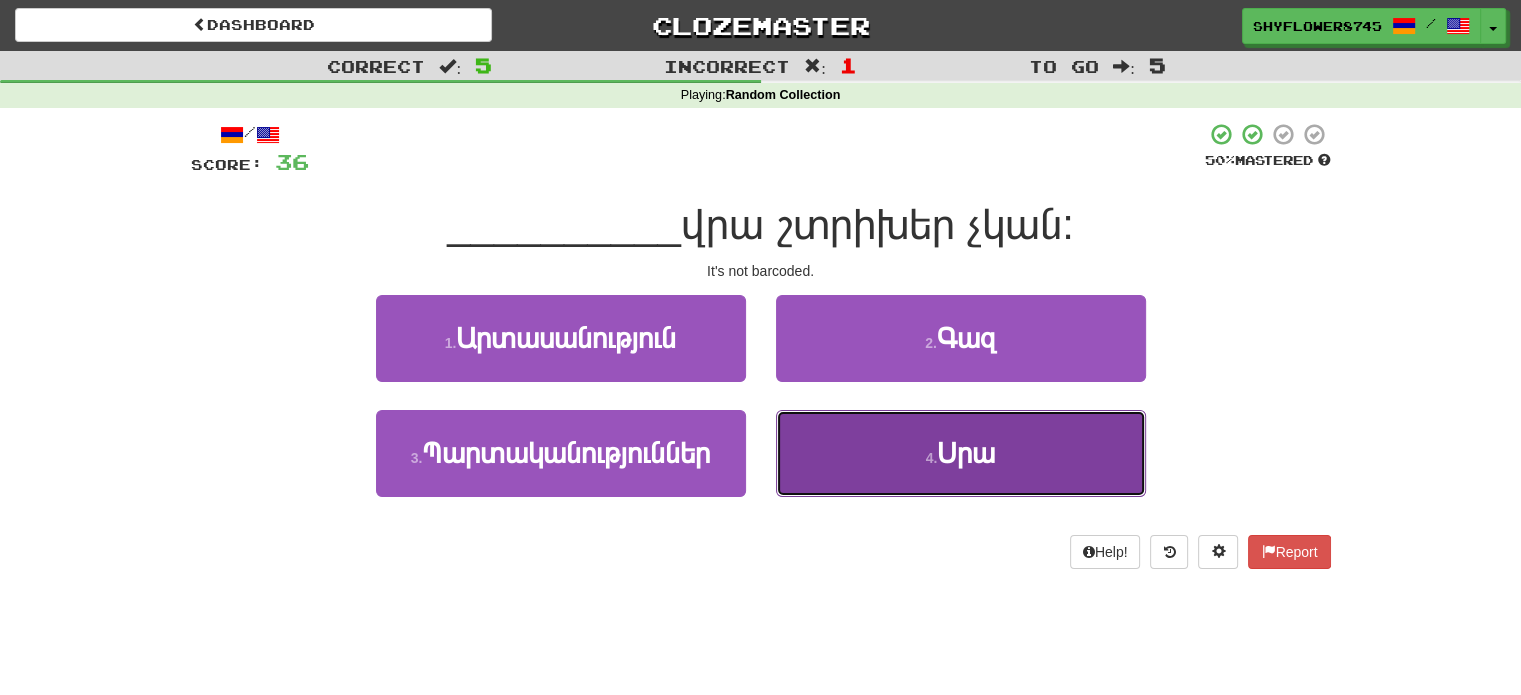 click on "4 .  Սրա" at bounding box center [961, 453] 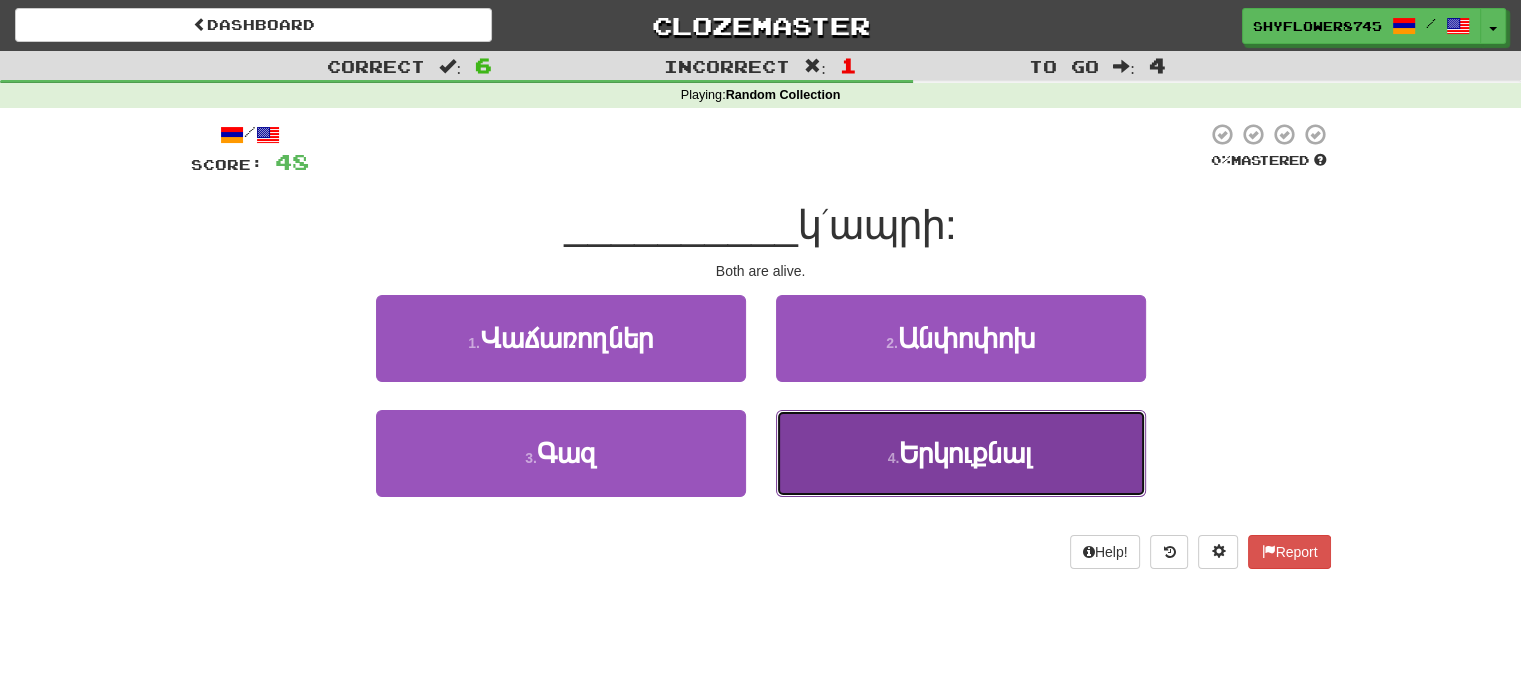 click on "4 .  Երկուքնալ" at bounding box center (961, 453) 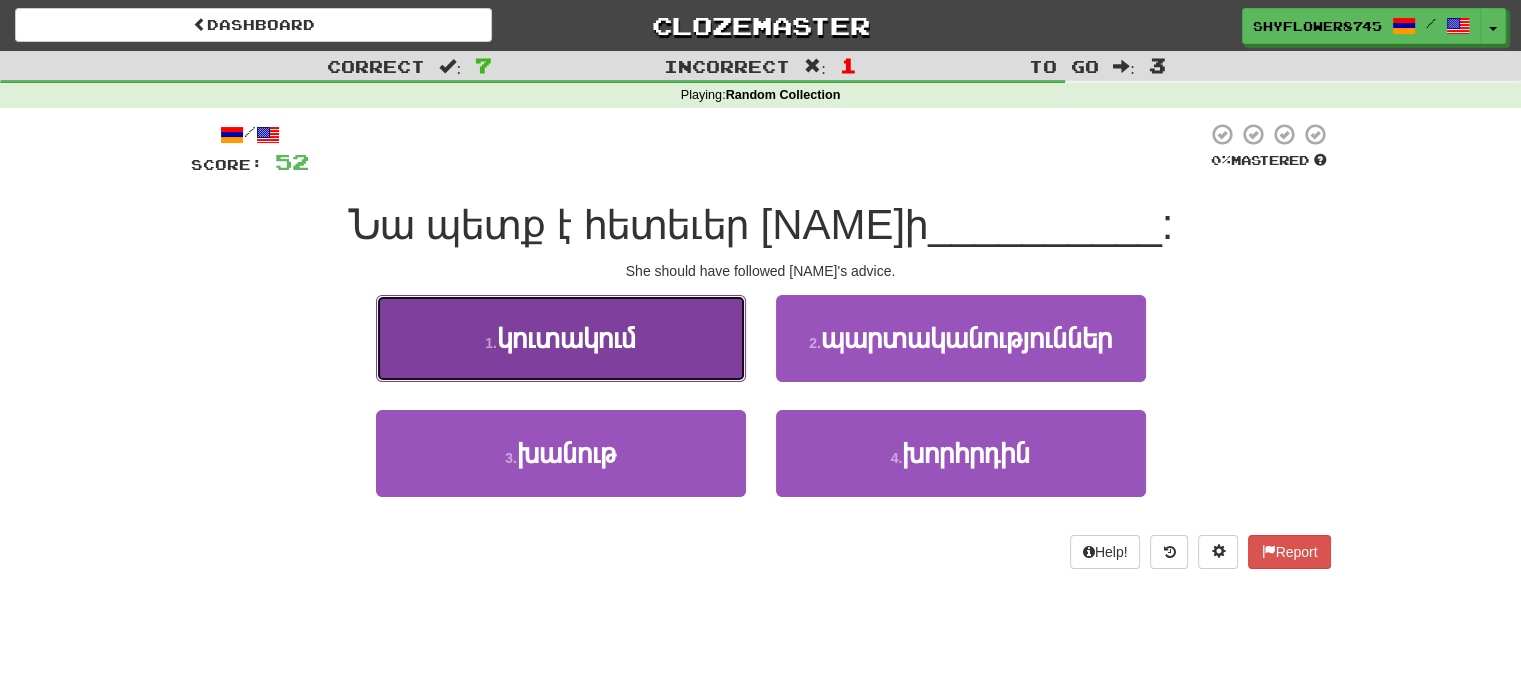 click on "1 .  կուտակում" at bounding box center (561, 338) 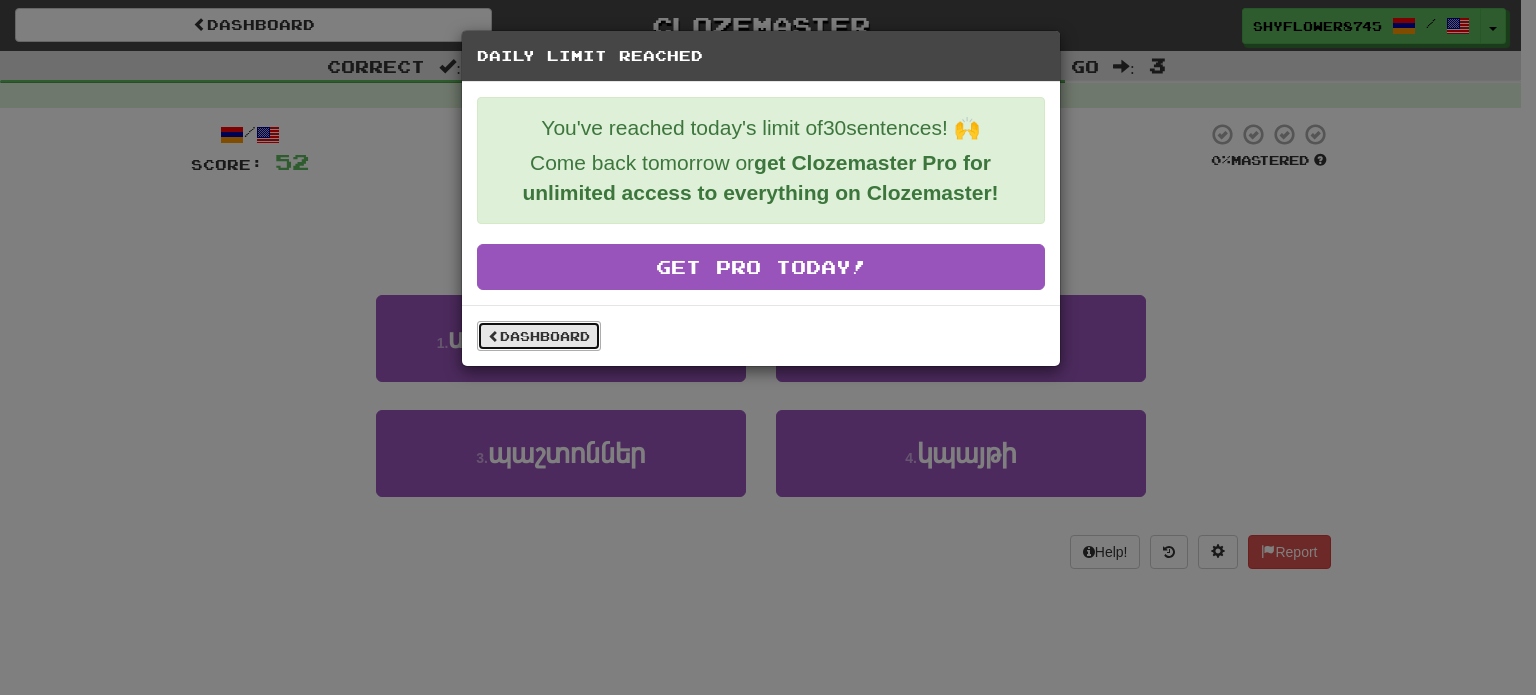click on "Dashboard" at bounding box center (539, 336) 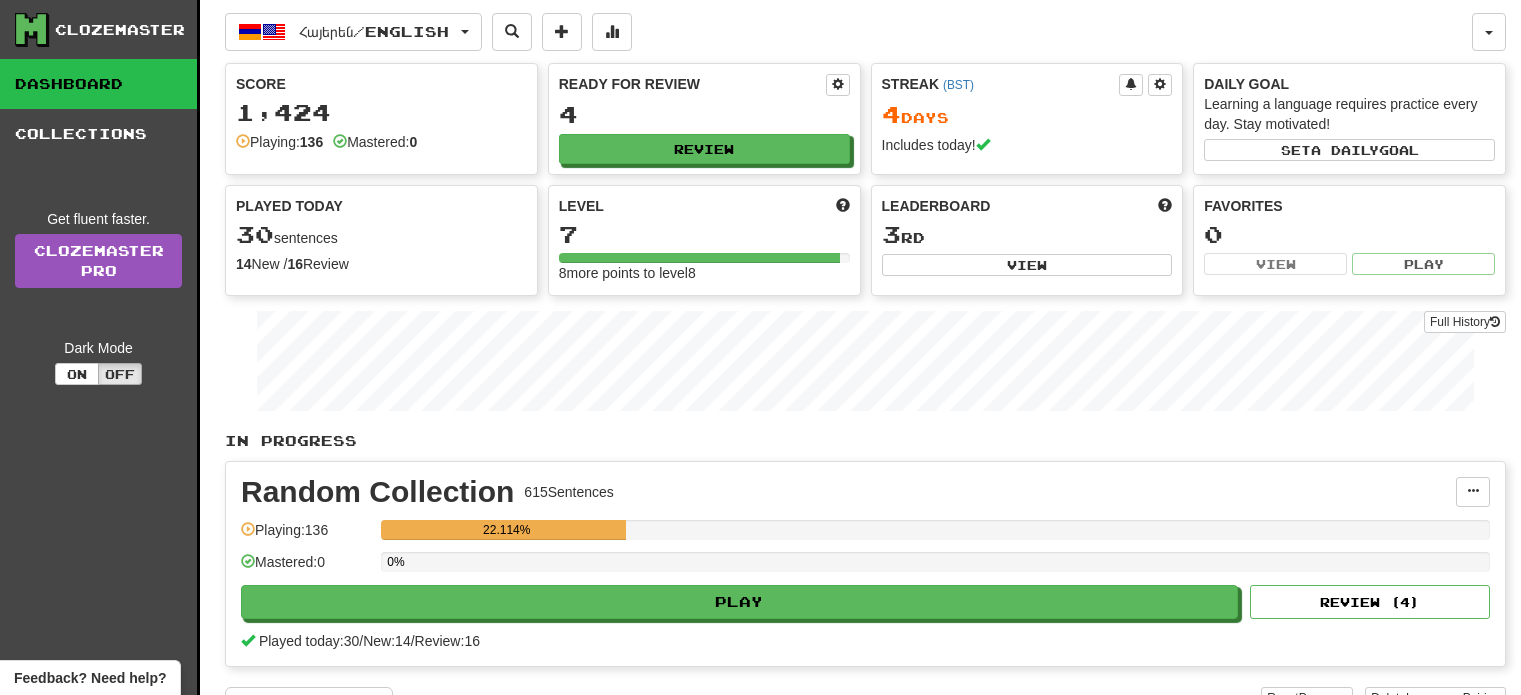 scroll, scrollTop: 0, scrollLeft: 0, axis: both 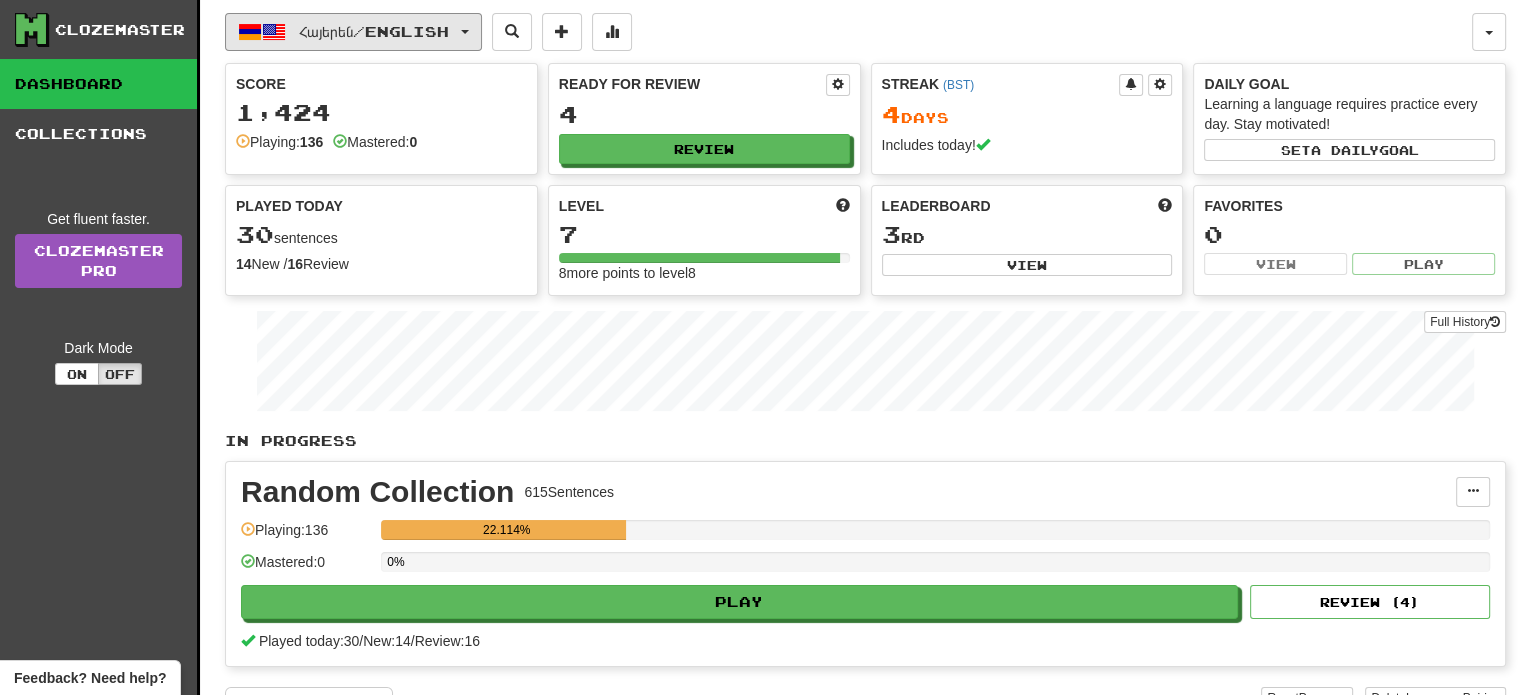 click on "Հայերեն  /  English" at bounding box center [353, 32] 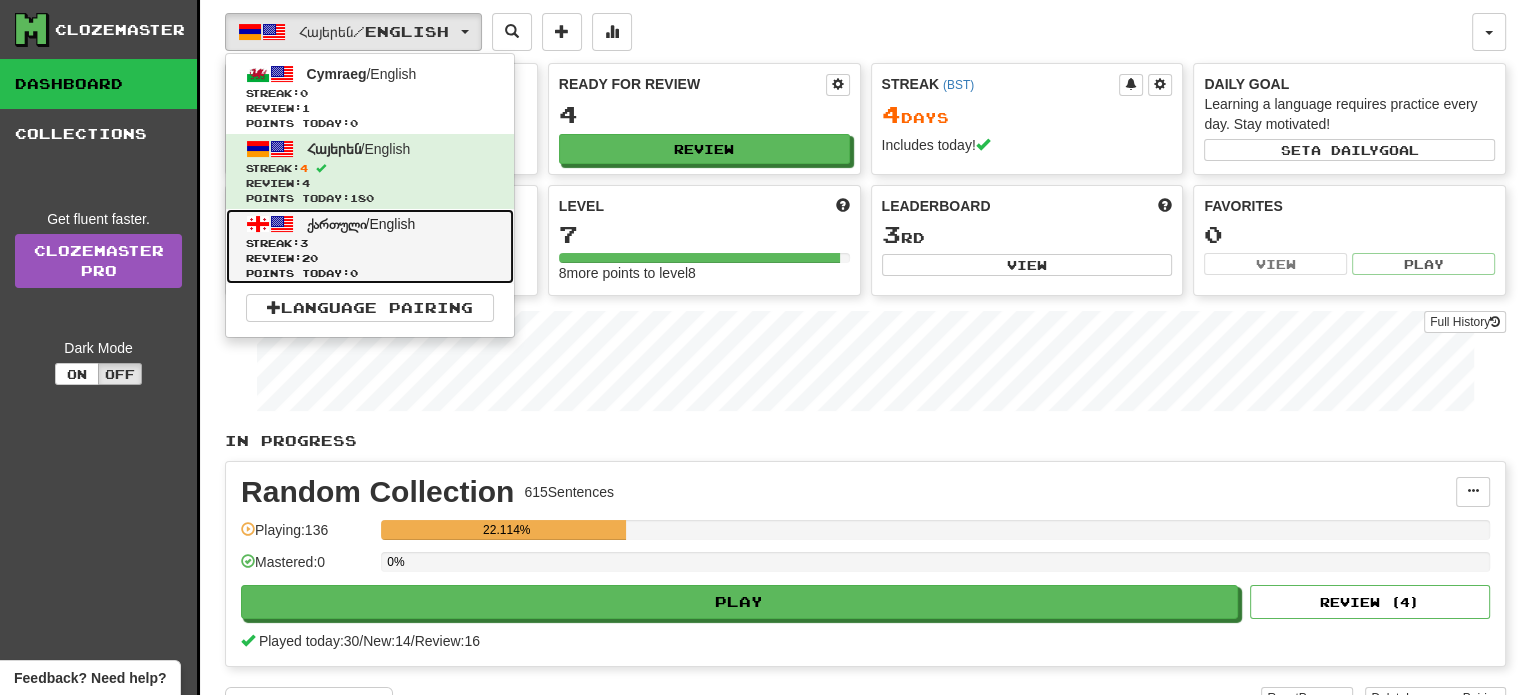 click on "ქართული  /  English Streak:  3   Review:  20 Points today:  0" at bounding box center (370, 246) 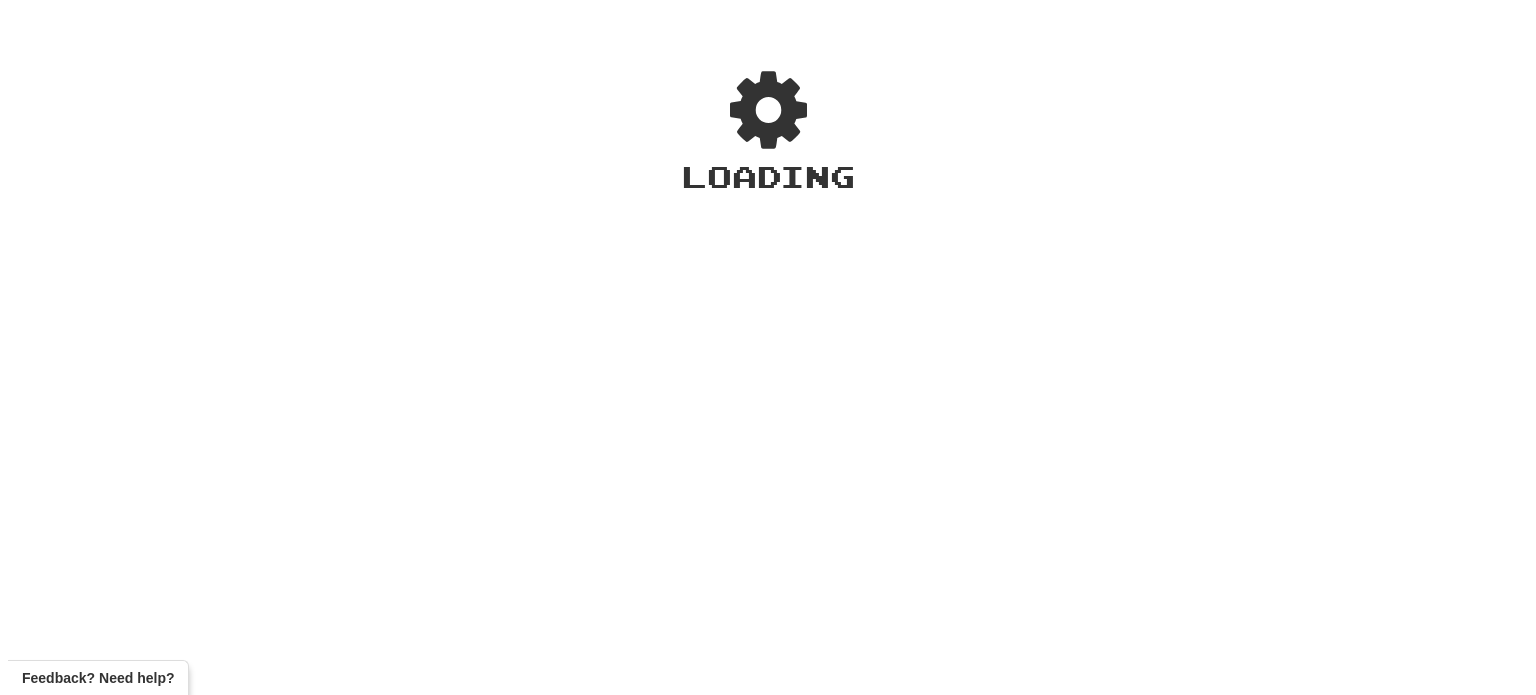 scroll, scrollTop: 0, scrollLeft: 0, axis: both 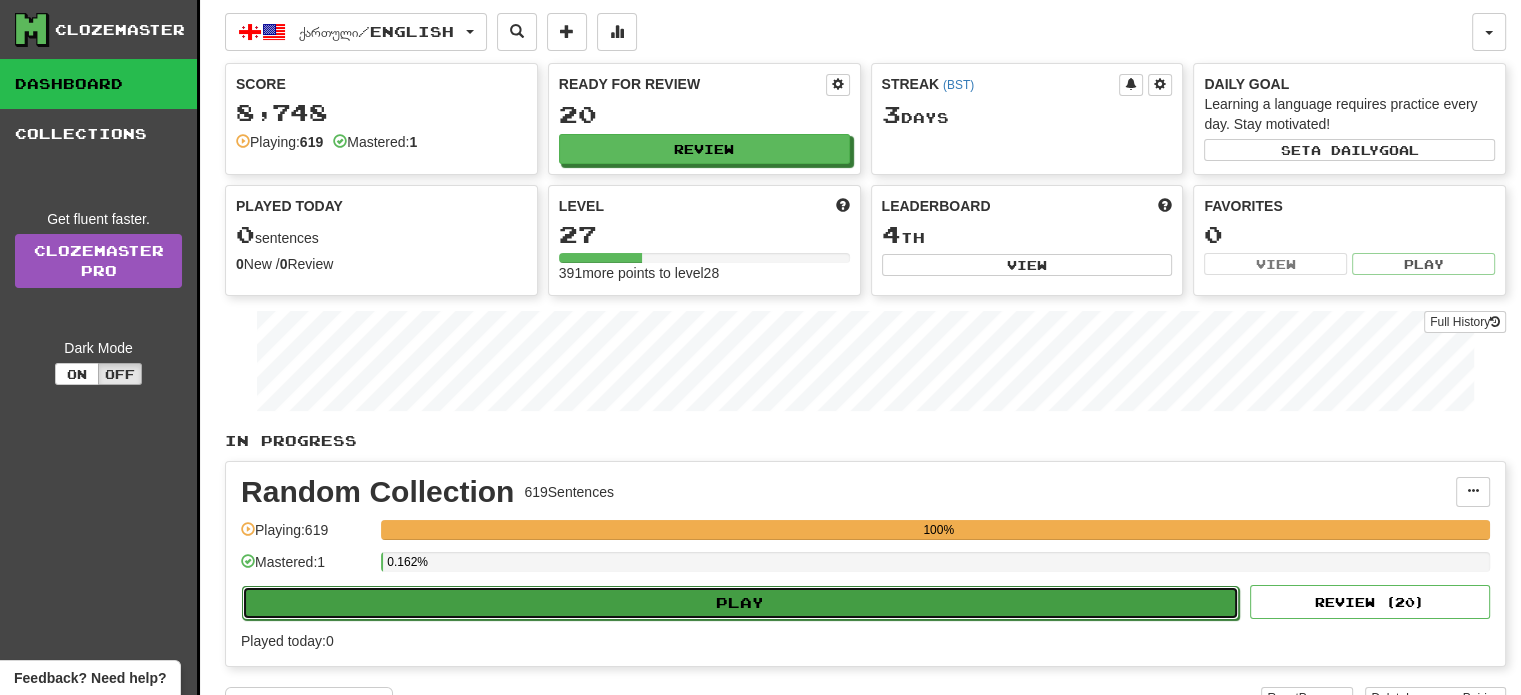 click on "Play" at bounding box center [740, 603] 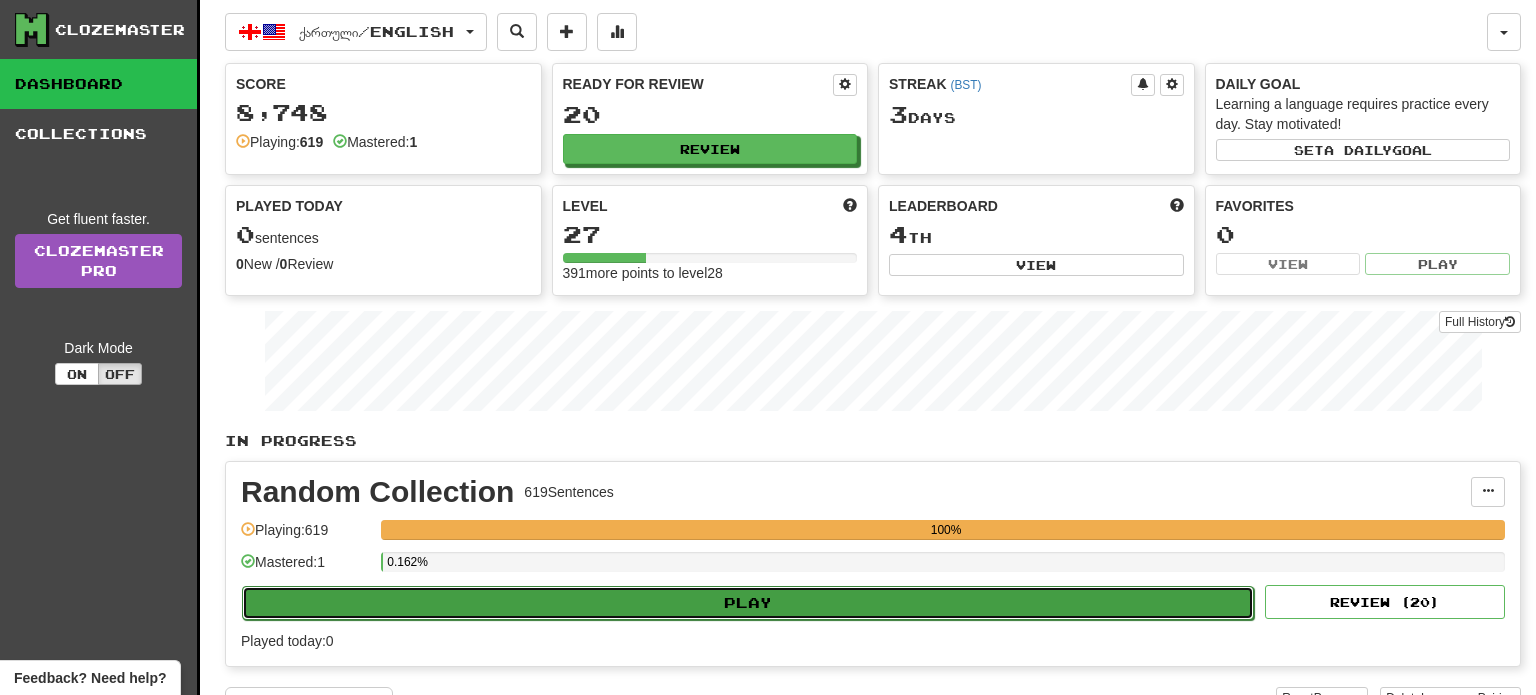 select on "**" 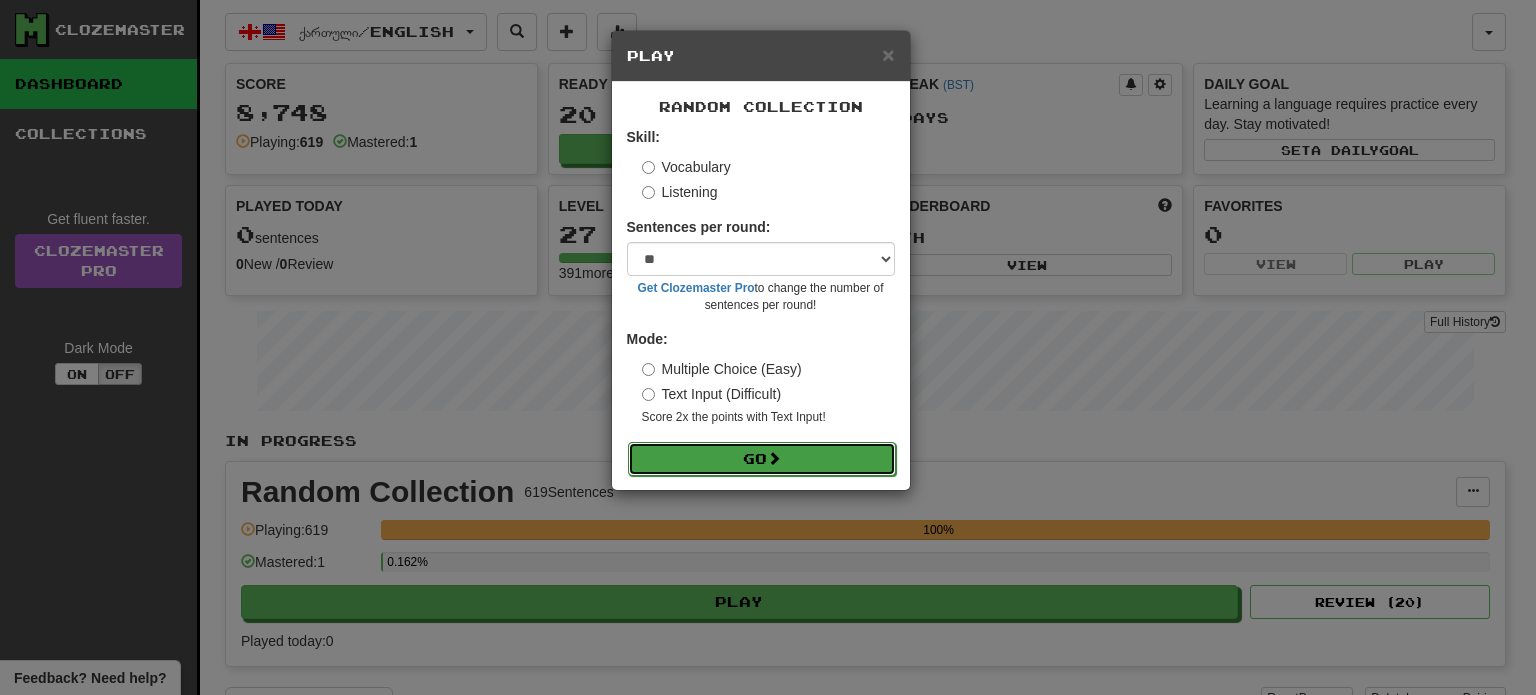 click on "Go" at bounding box center [762, 459] 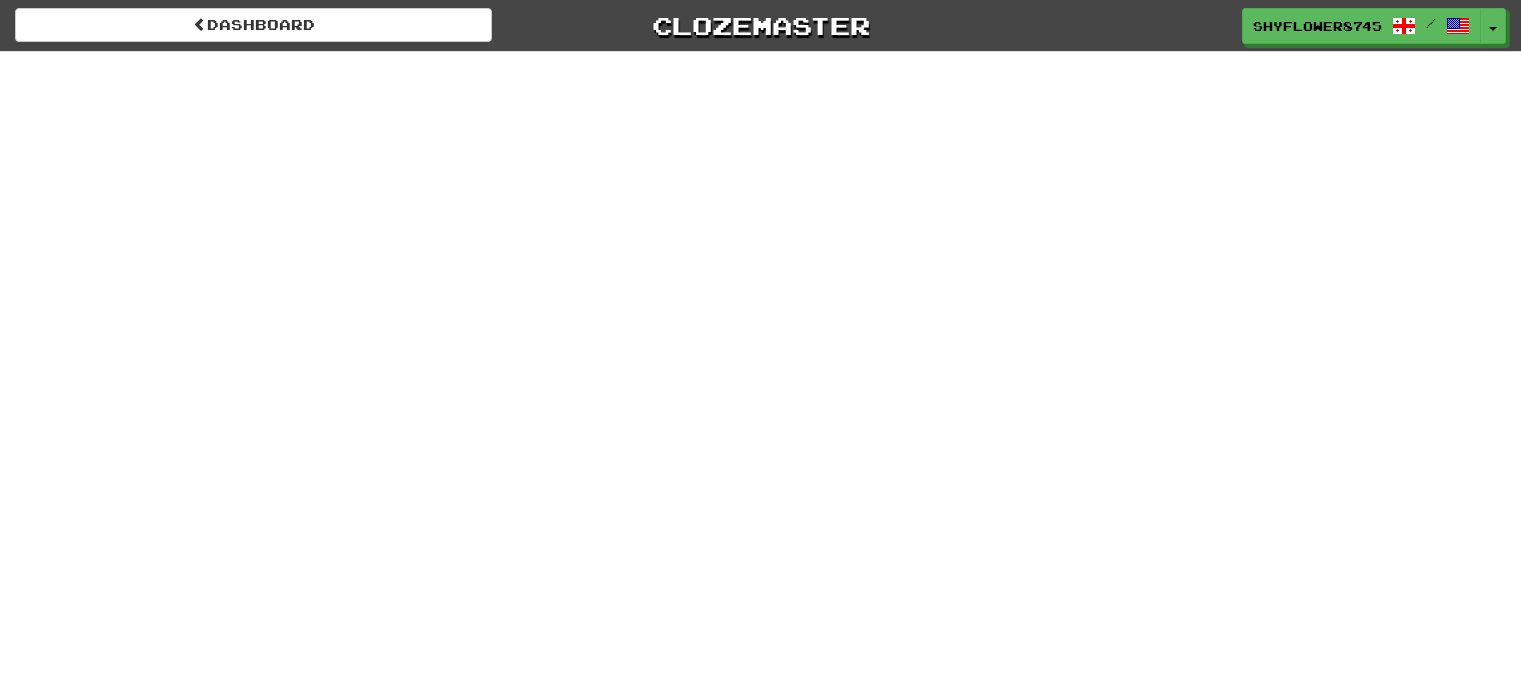 scroll, scrollTop: 0, scrollLeft: 0, axis: both 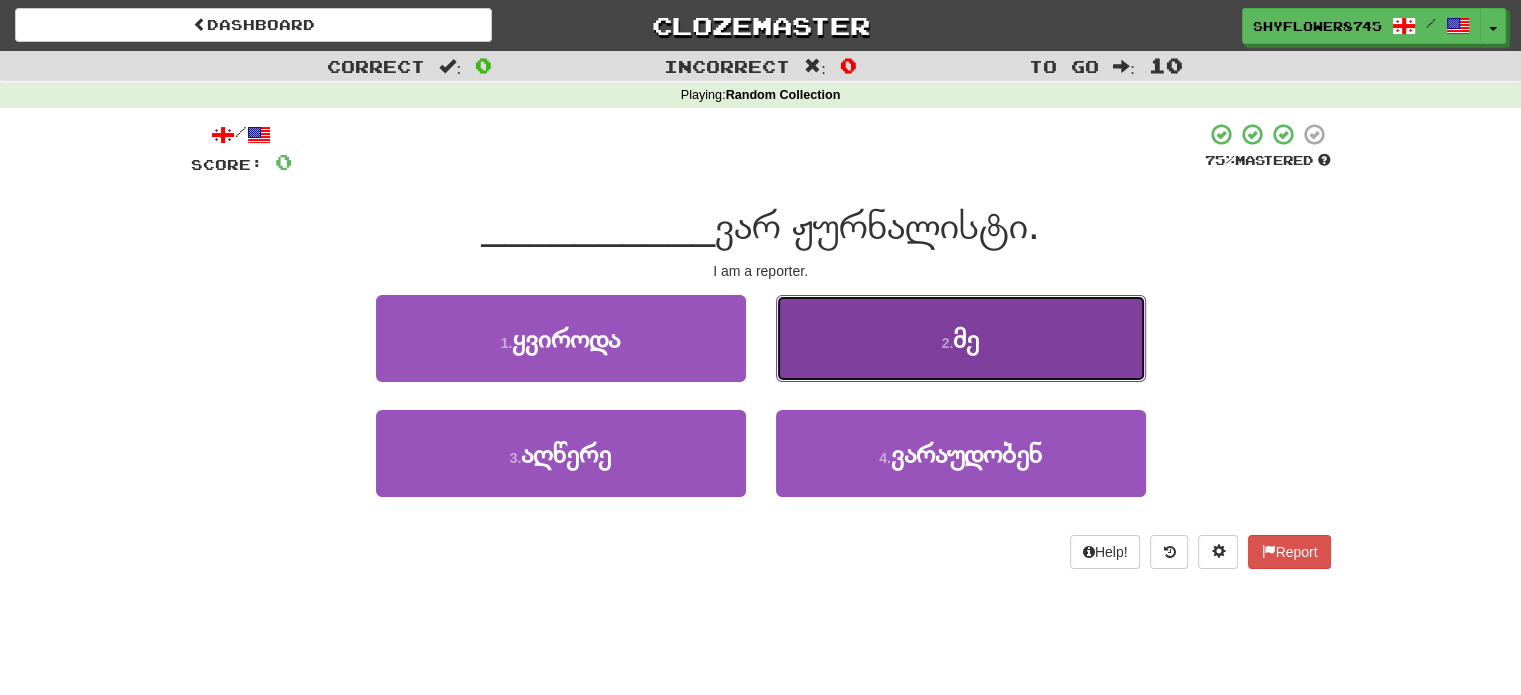 click on "2 .  მე" at bounding box center (961, 338) 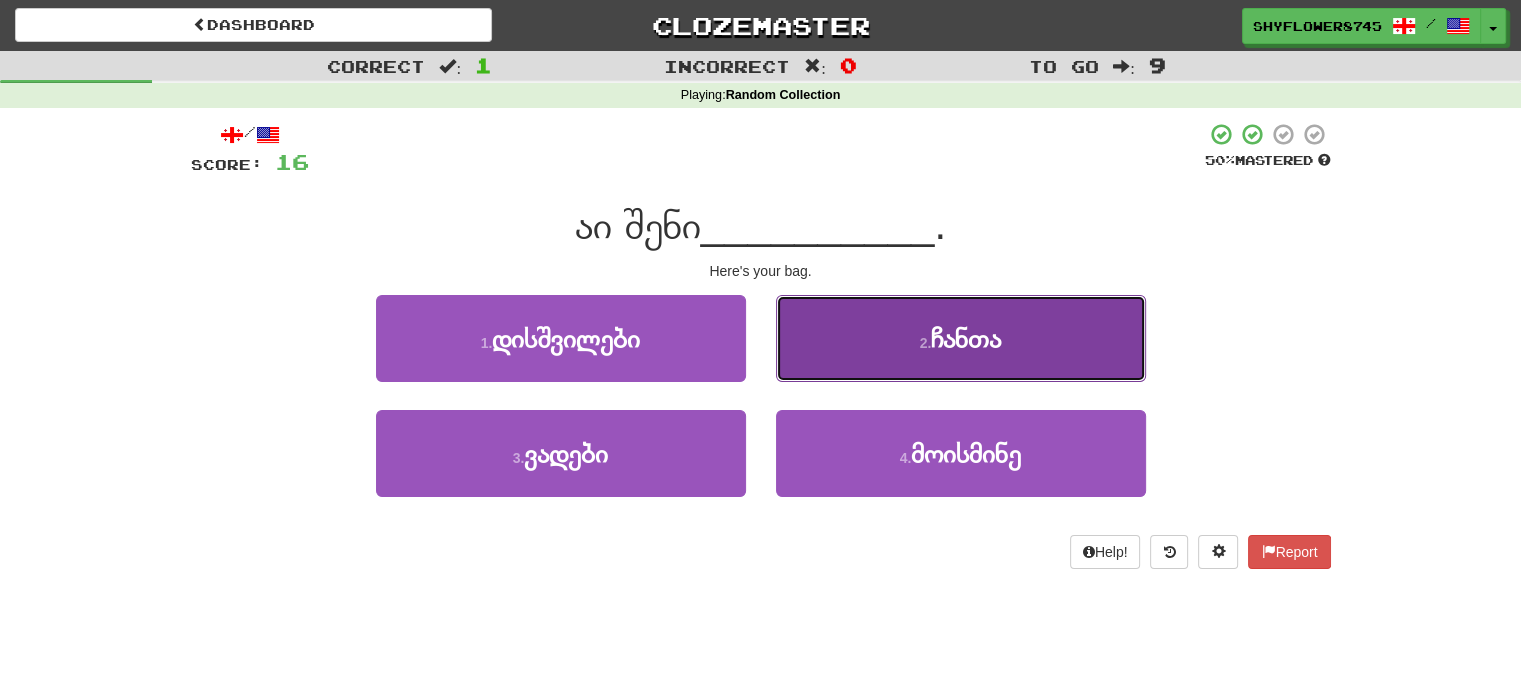 click on "2 .  ჩანთა" at bounding box center [961, 338] 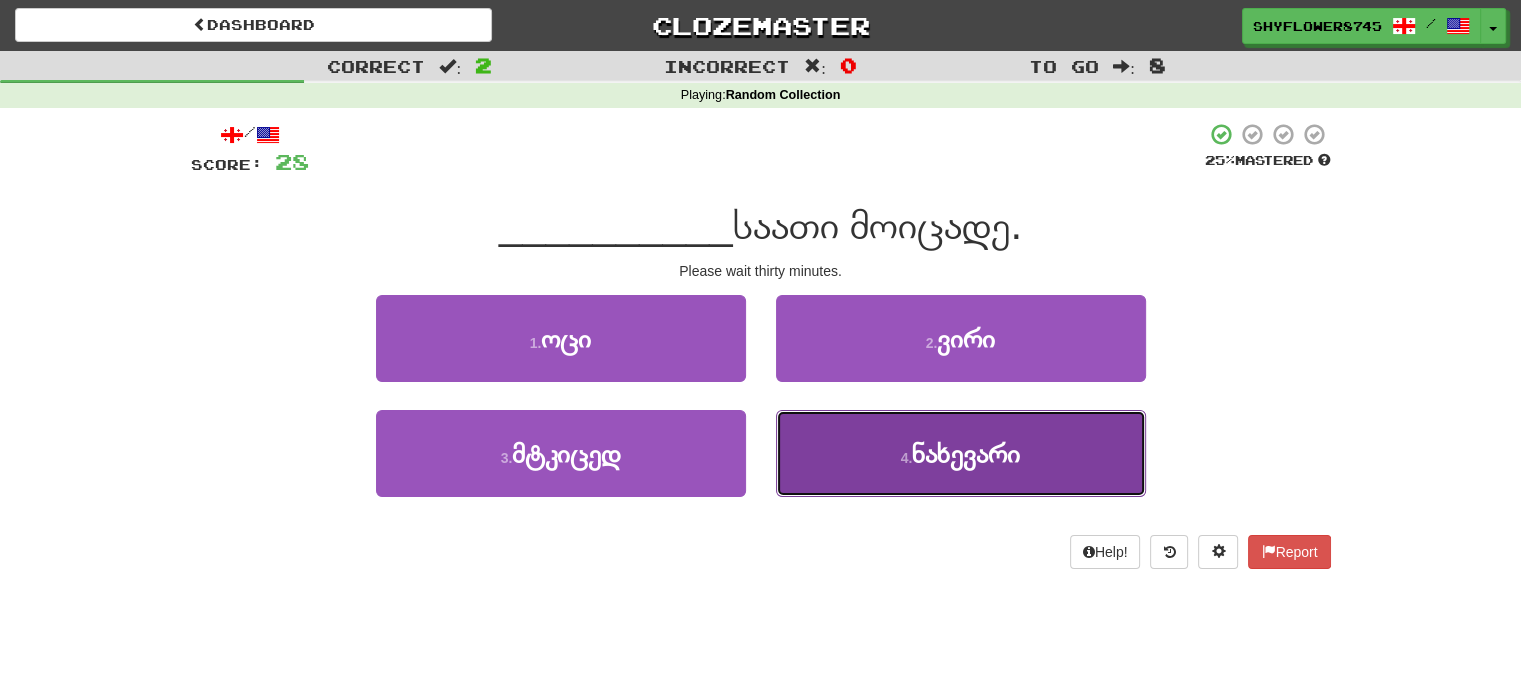 click on "4 .  ნახევარი" at bounding box center [961, 453] 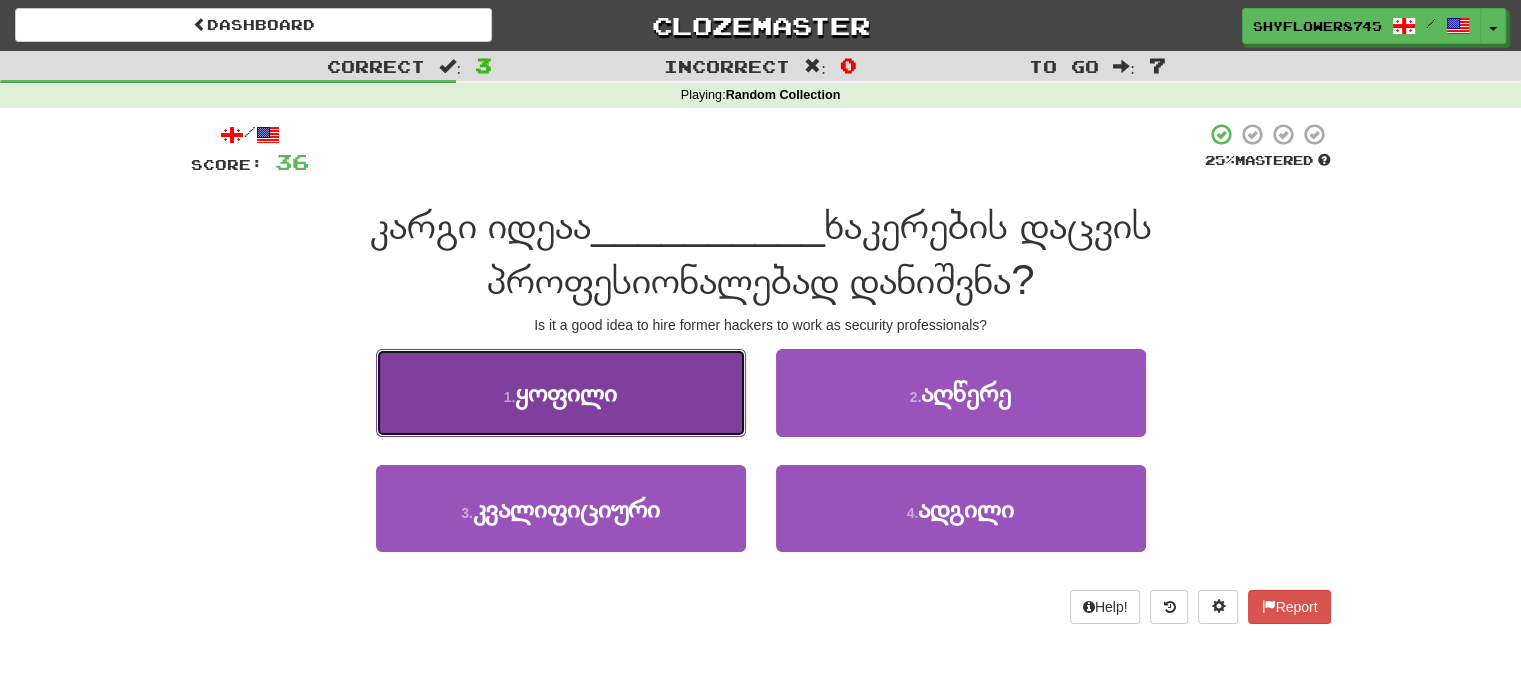 click on "1 .  ყოფილი" at bounding box center [561, 392] 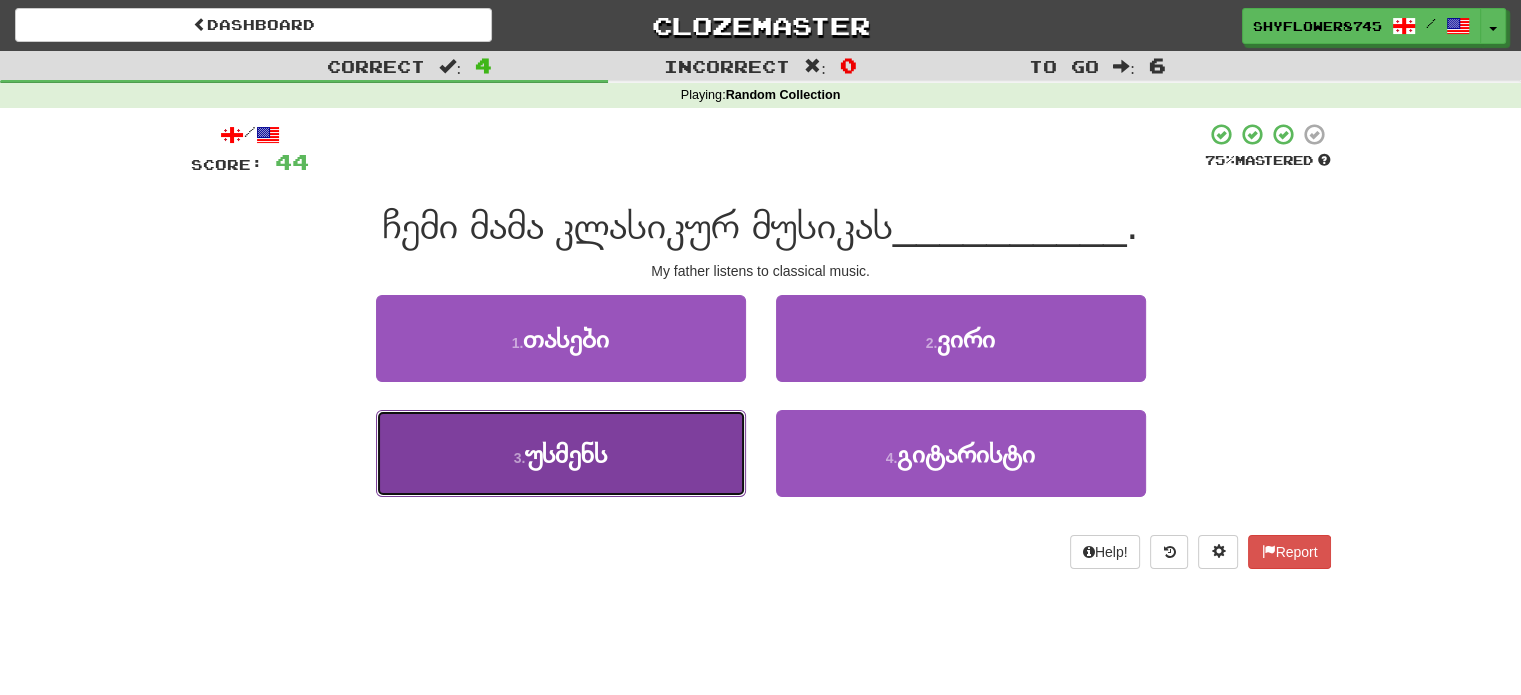 click on "3 .  უსმენს" at bounding box center [561, 453] 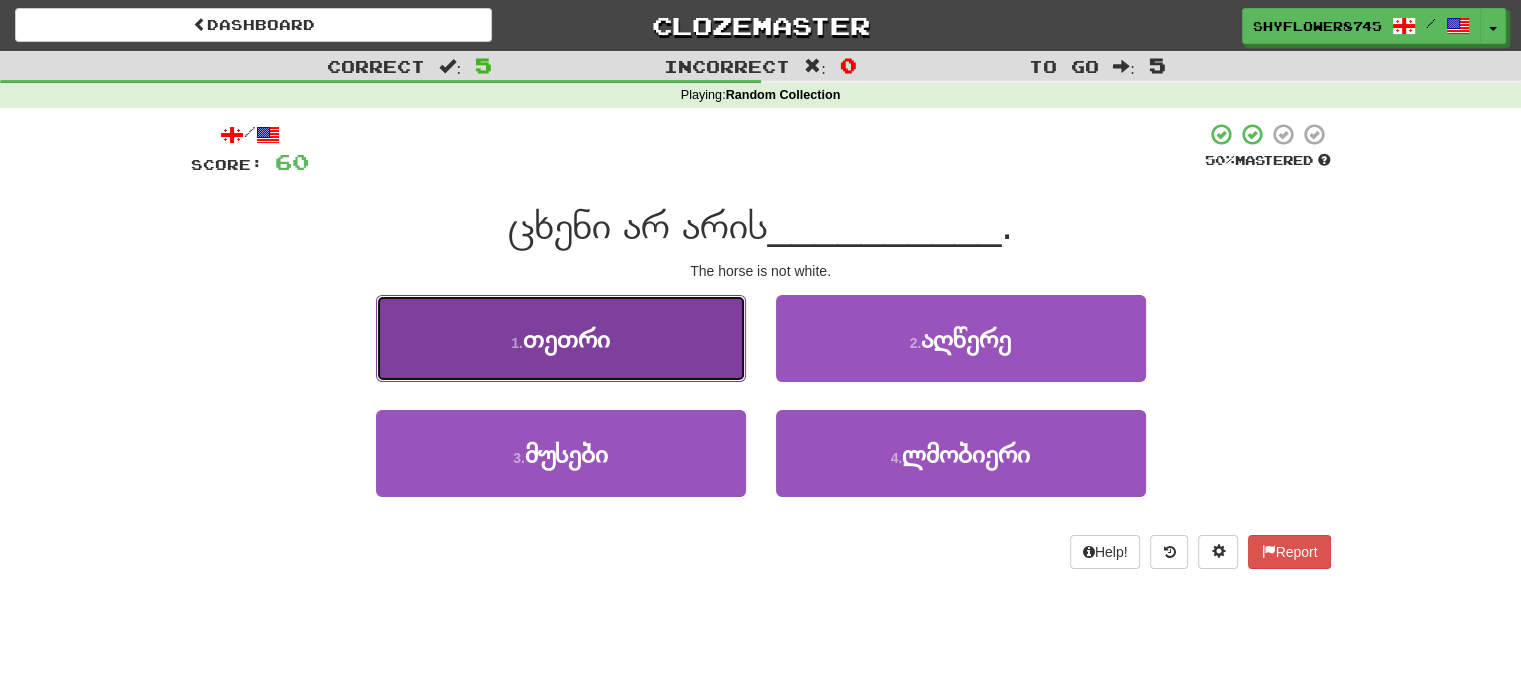 click on "1 .  თეთრი" at bounding box center [561, 338] 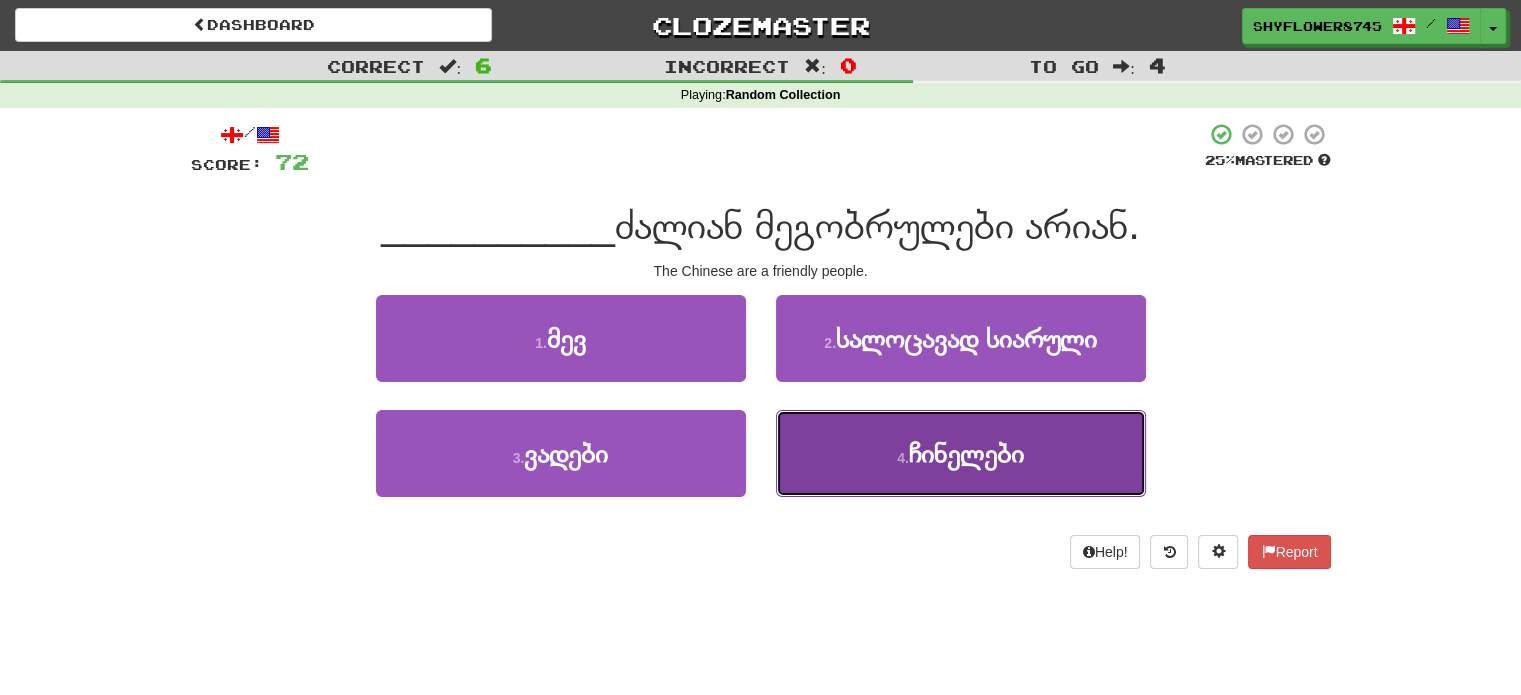 click on "4 .  ჩინელები" at bounding box center [961, 453] 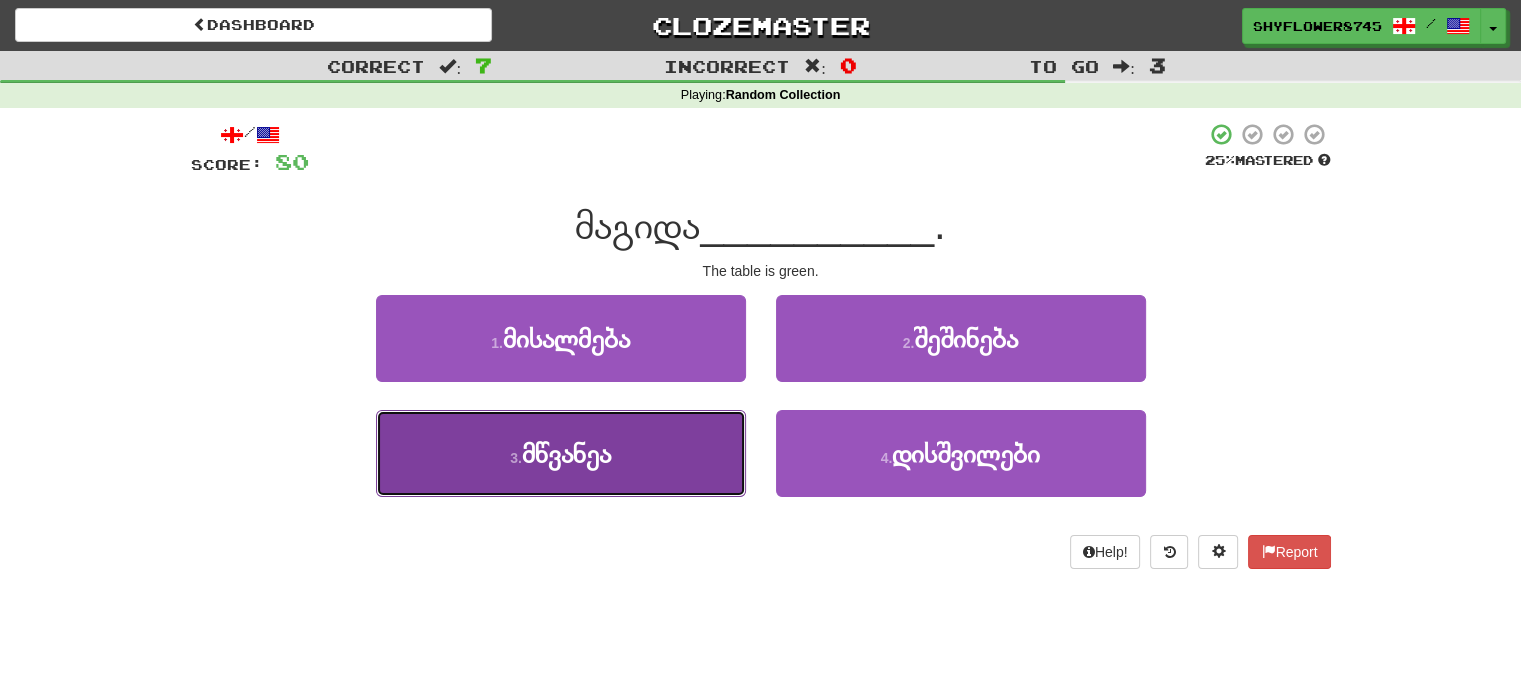 click on "3 .  მწვანეა" at bounding box center [561, 453] 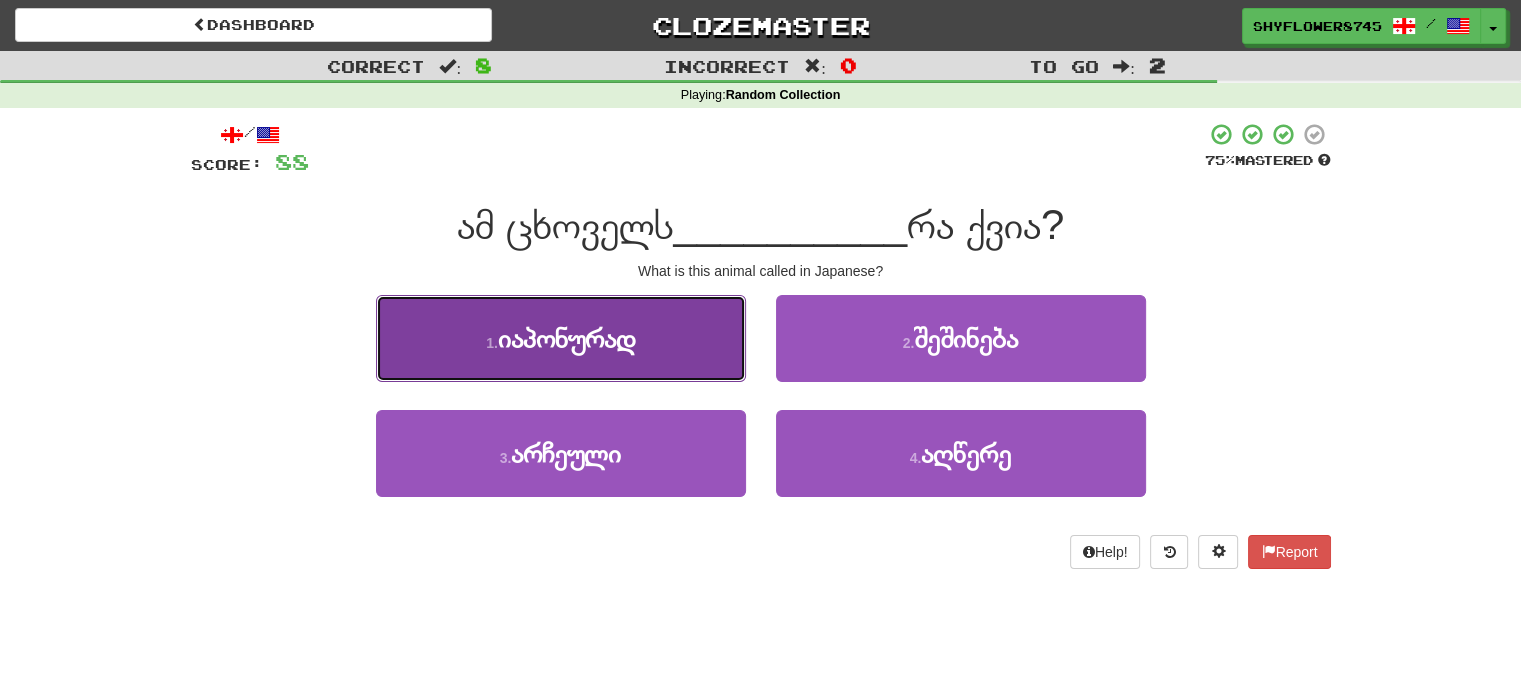 click on "1 .  იაპონურად" at bounding box center (561, 338) 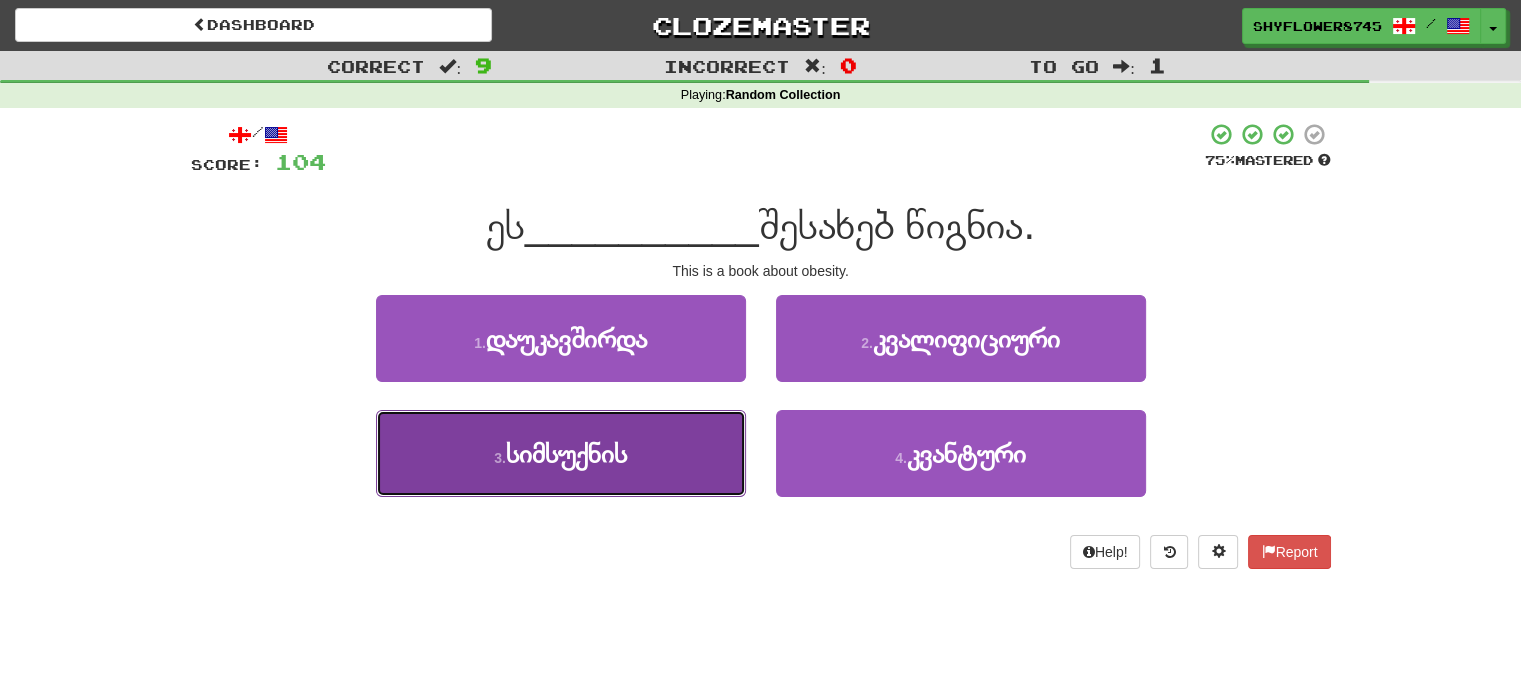 click on "3 .  სიმსუქნის" at bounding box center [561, 453] 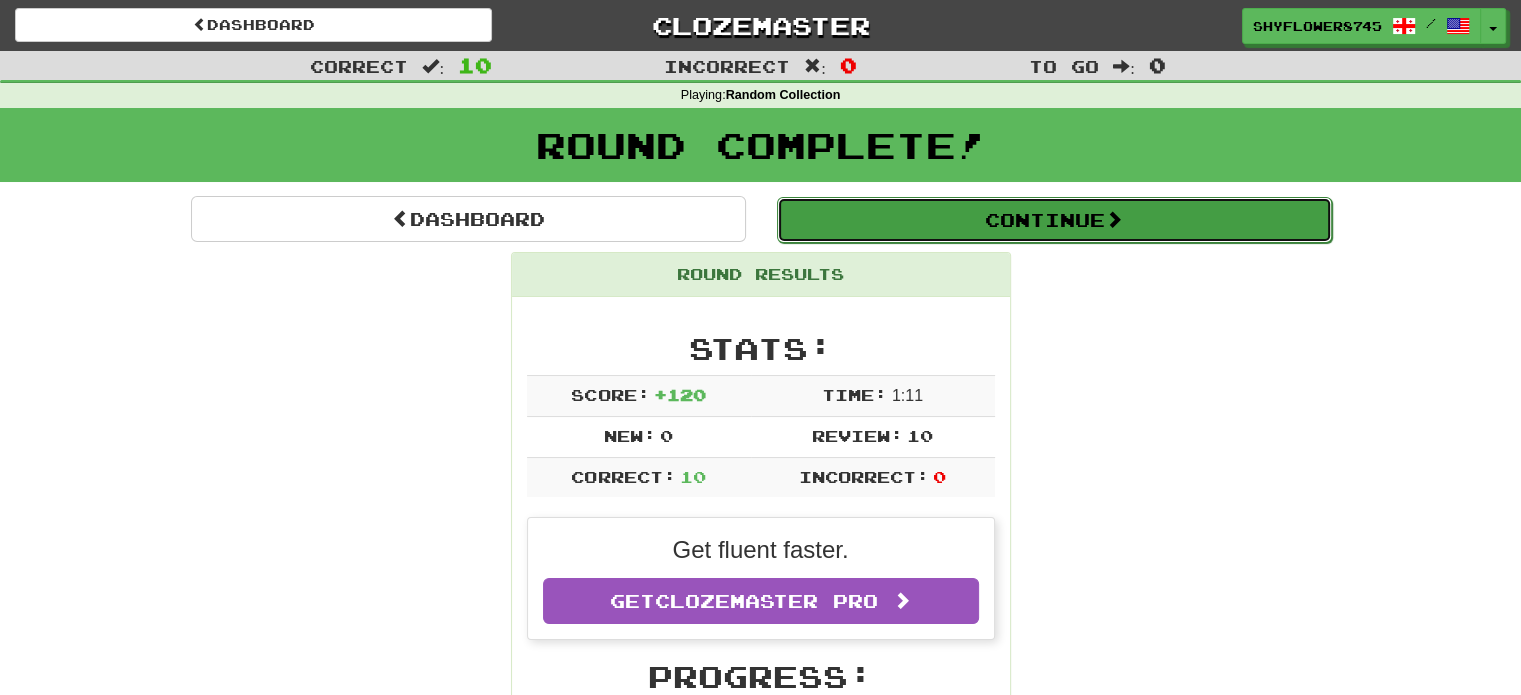 click on "Continue" at bounding box center [1054, 220] 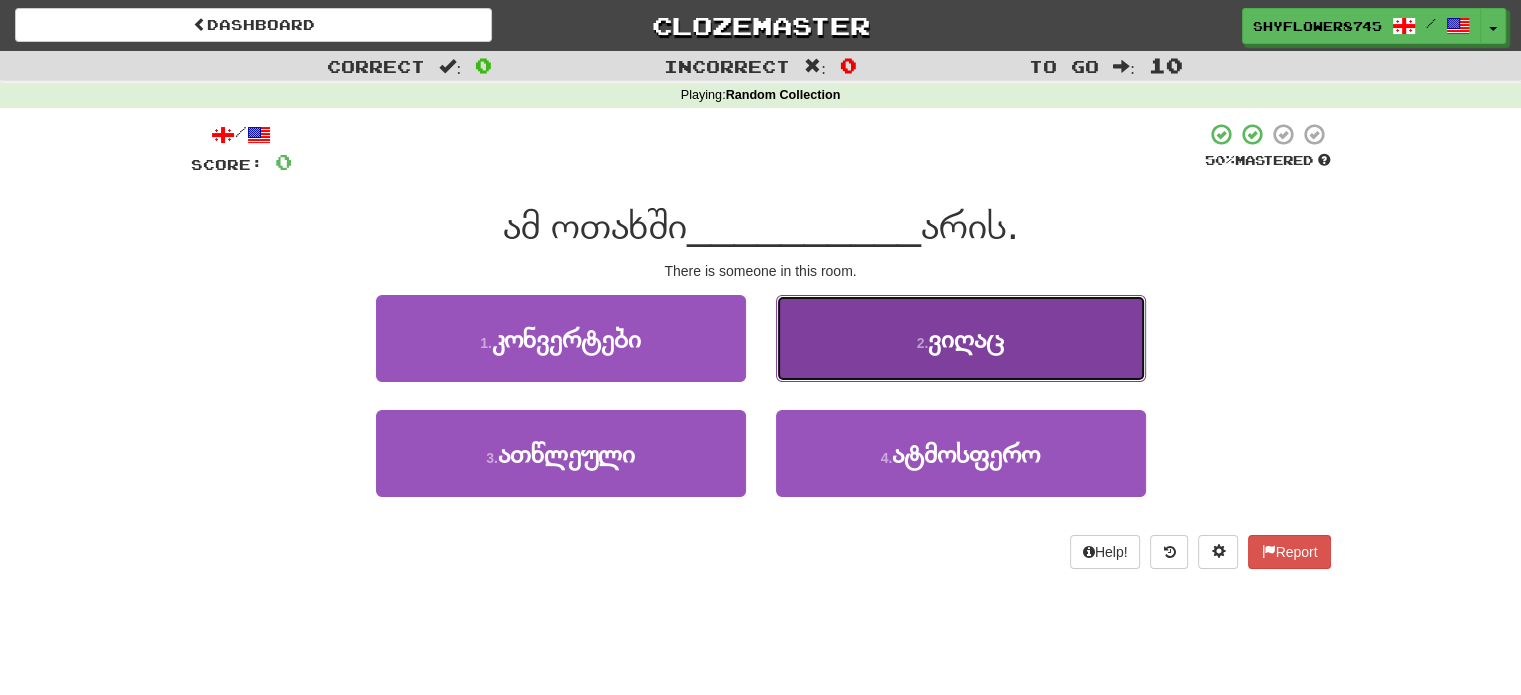 click on "ვიღაც" at bounding box center (966, 338) 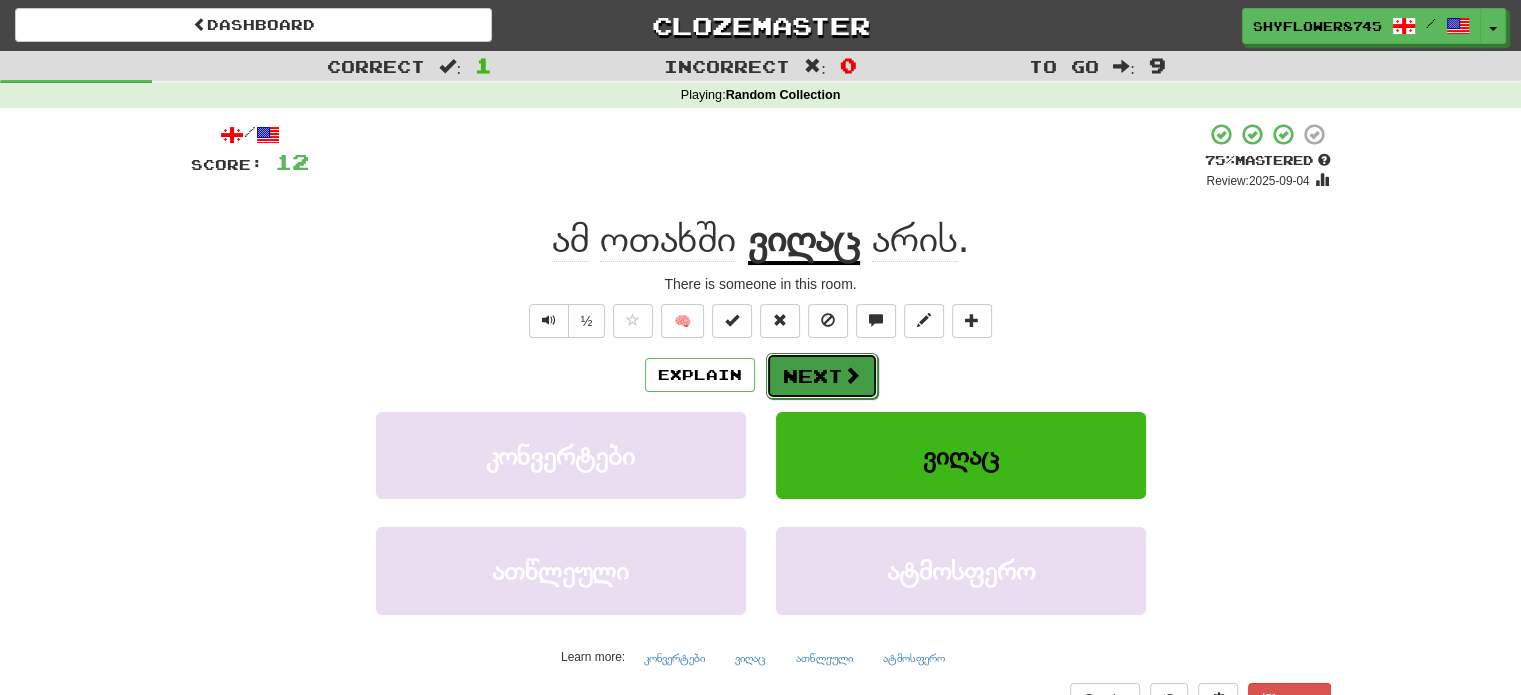 click on "Next" at bounding box center (822, 376) 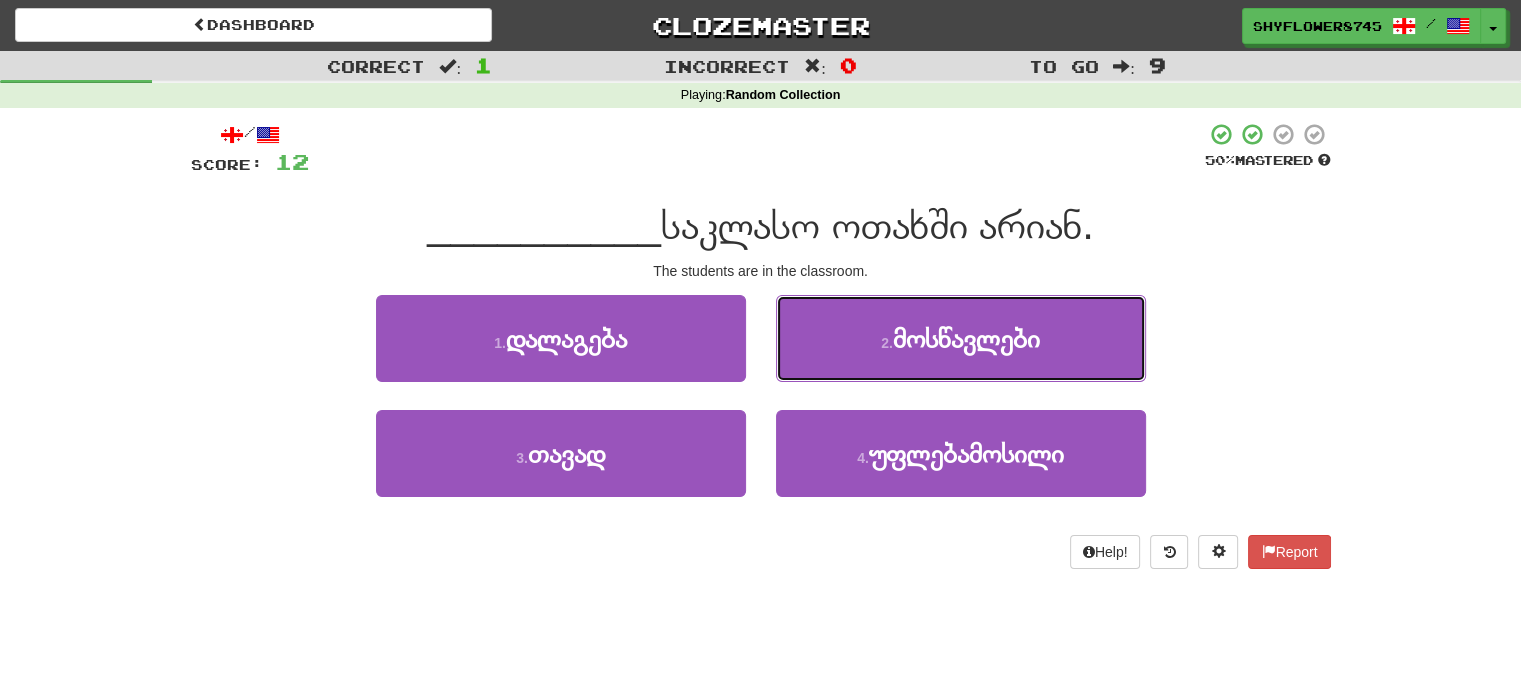 click on "2 .  მოსწავლები" at bounding box center (961, 338) 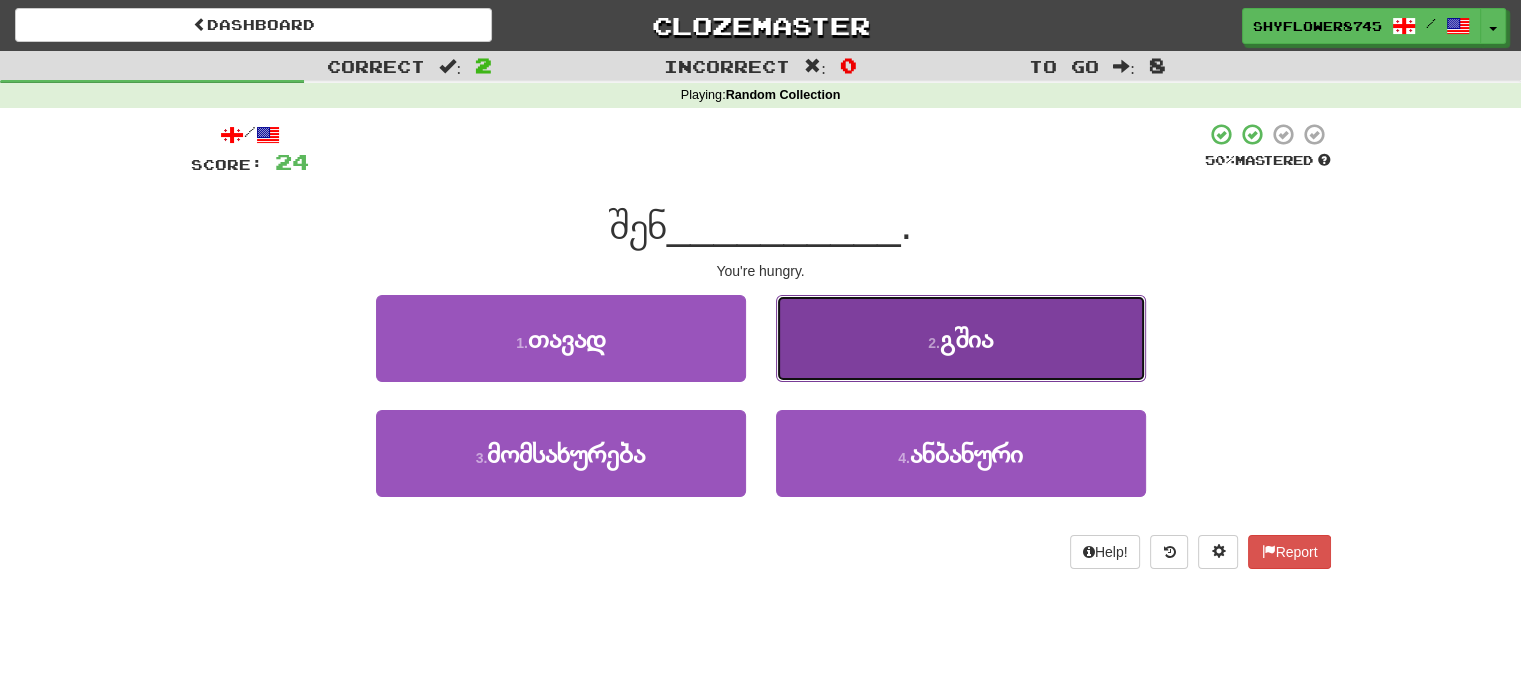 click on "2 .  გშია" at bounding box center (961, 338) 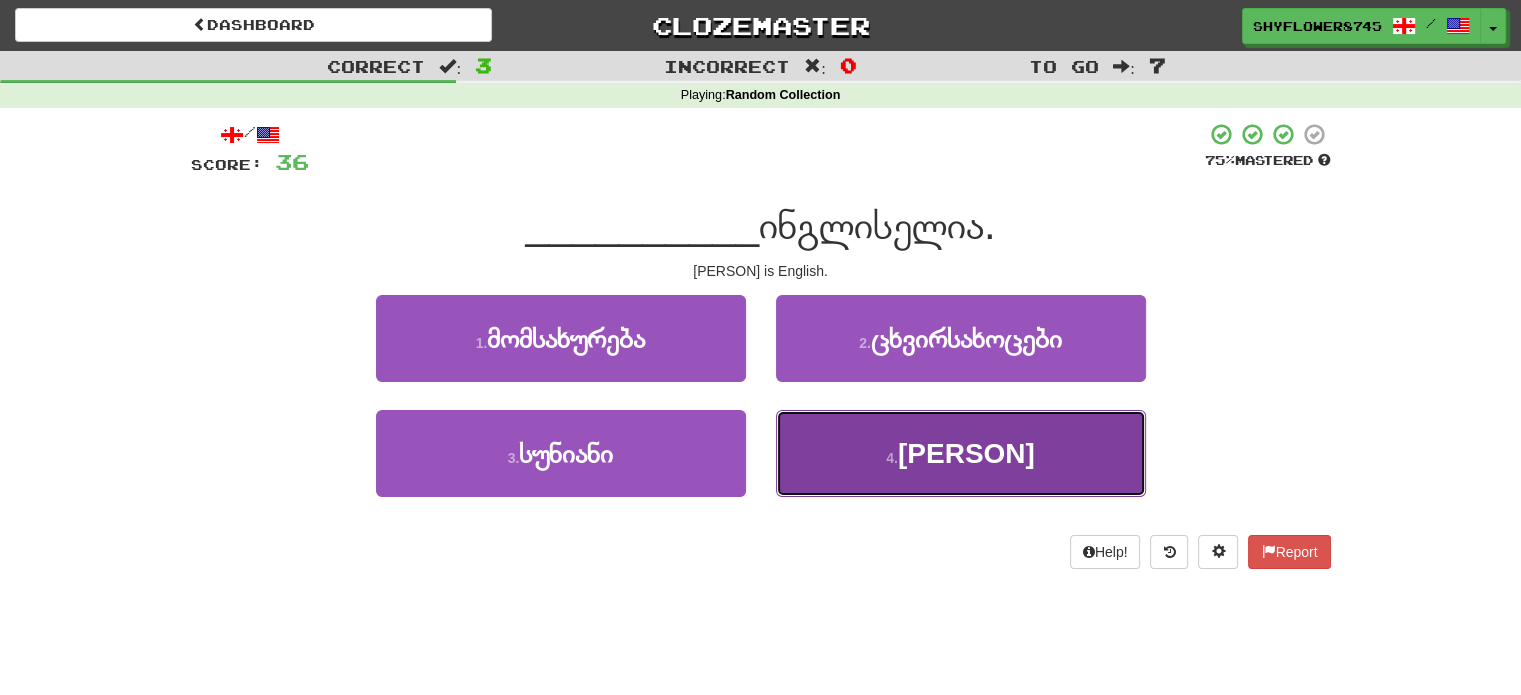 click on "4 .  ემილი" at bounding box center [961, 453] 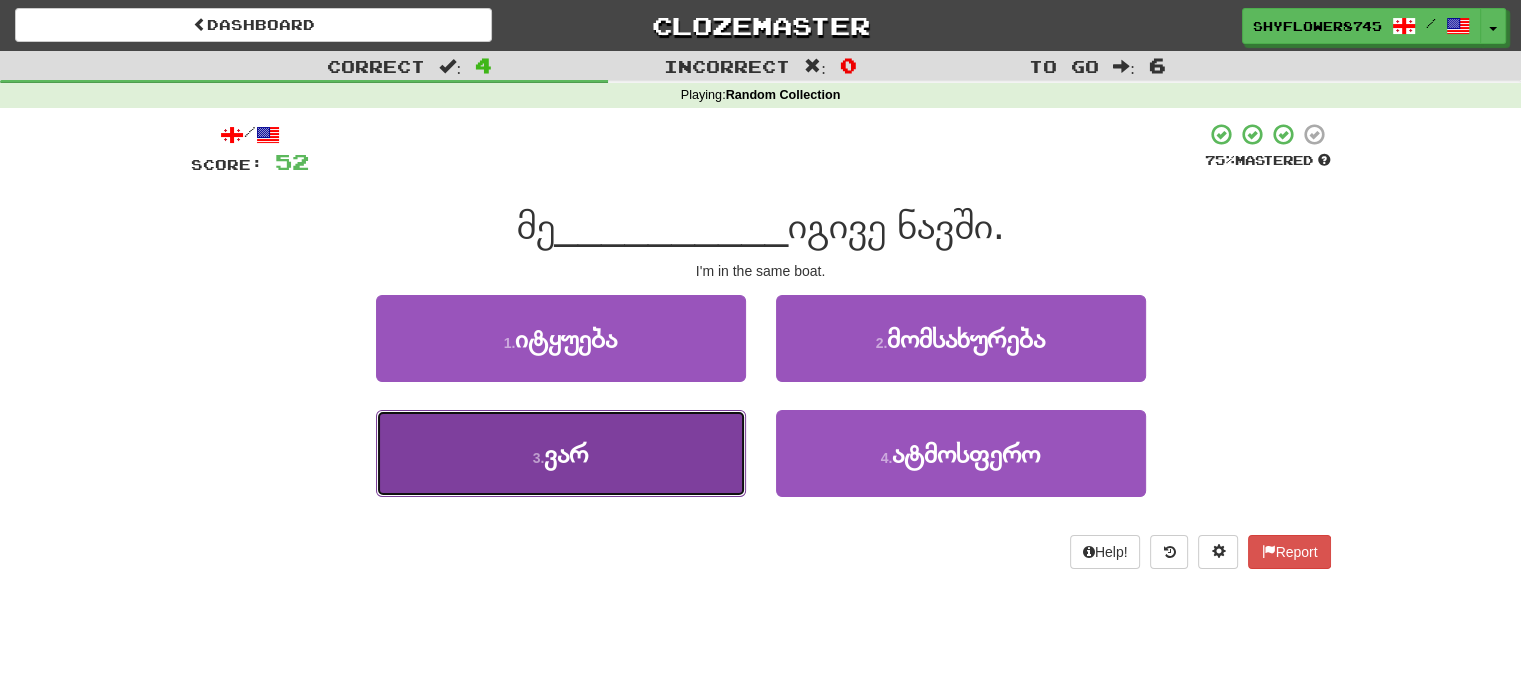 click on "3 .  ვარ" at bounding box center [561, 453] 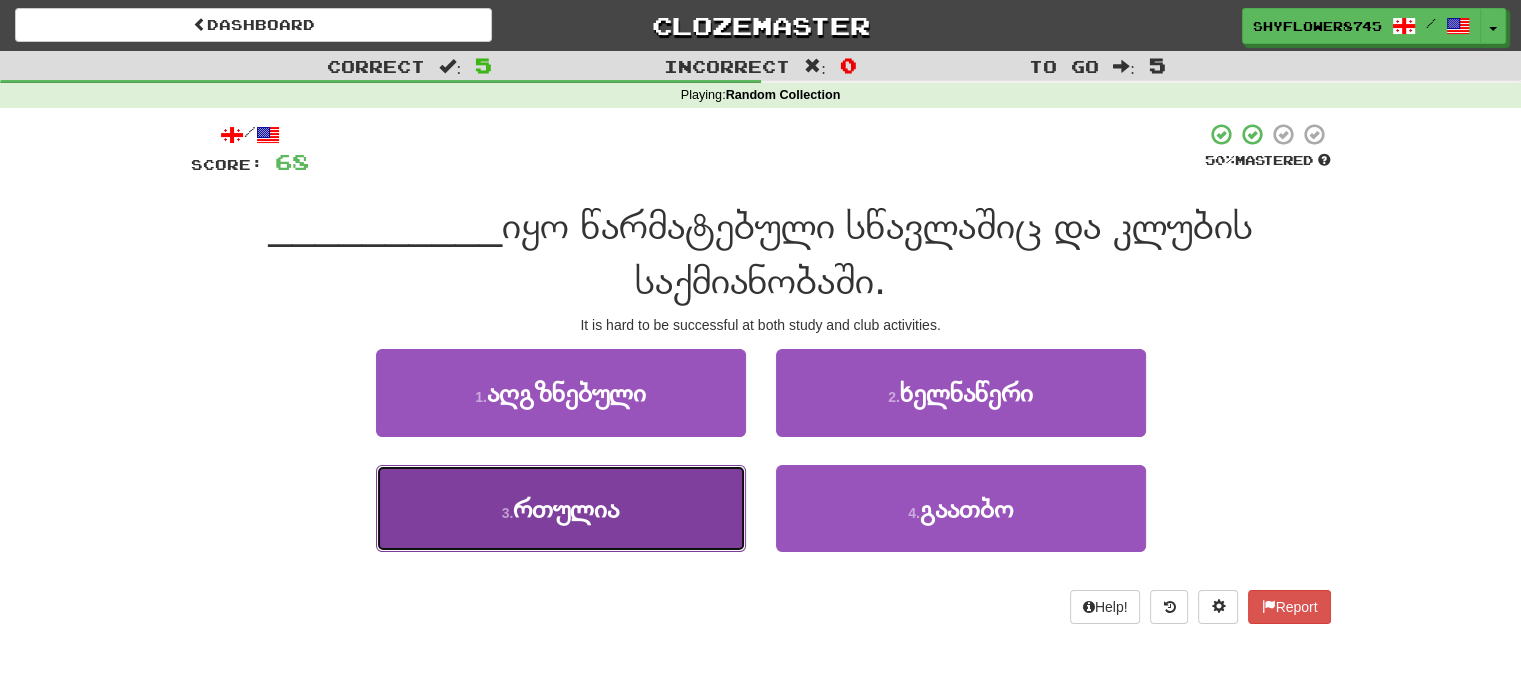 click on "3 .  რთულია" at bounding box center (561, 508) 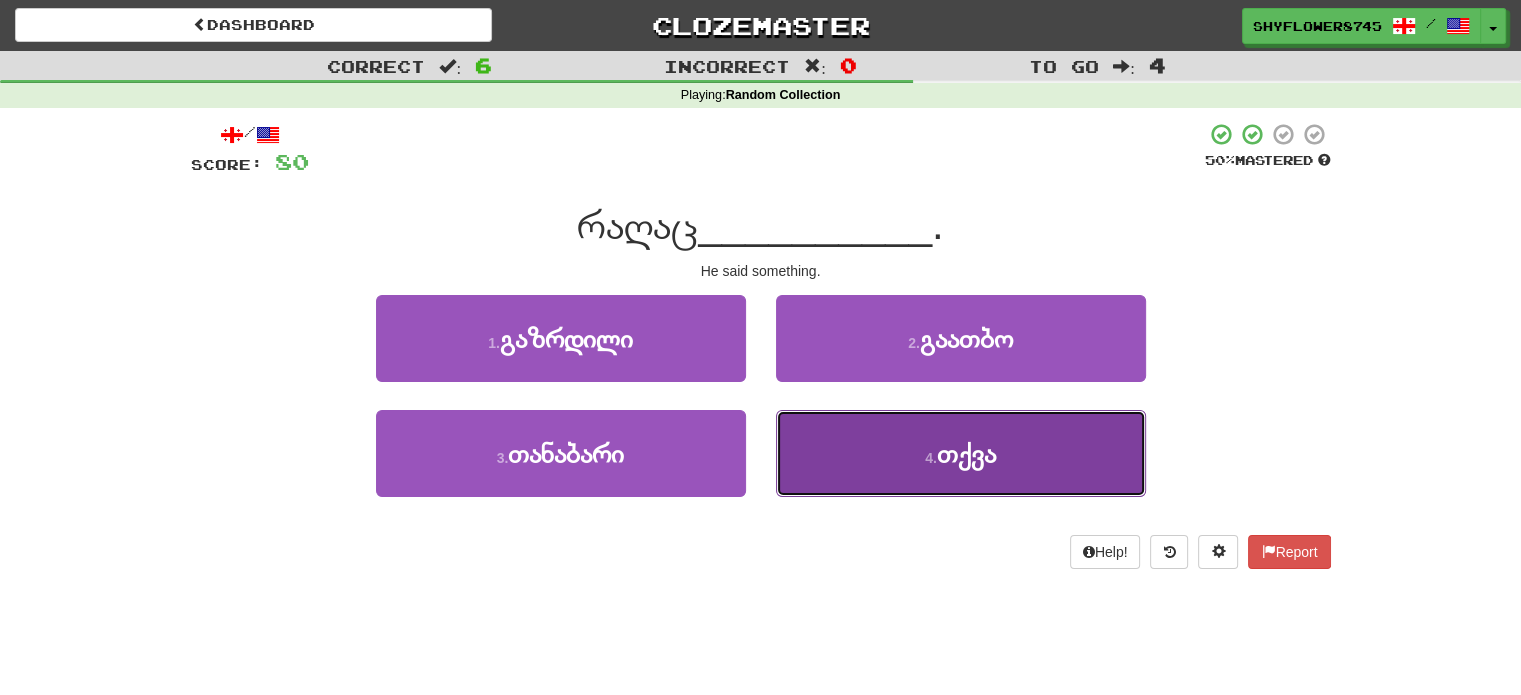 click on "4 .  თქვა" at bounding box center [961, 453] 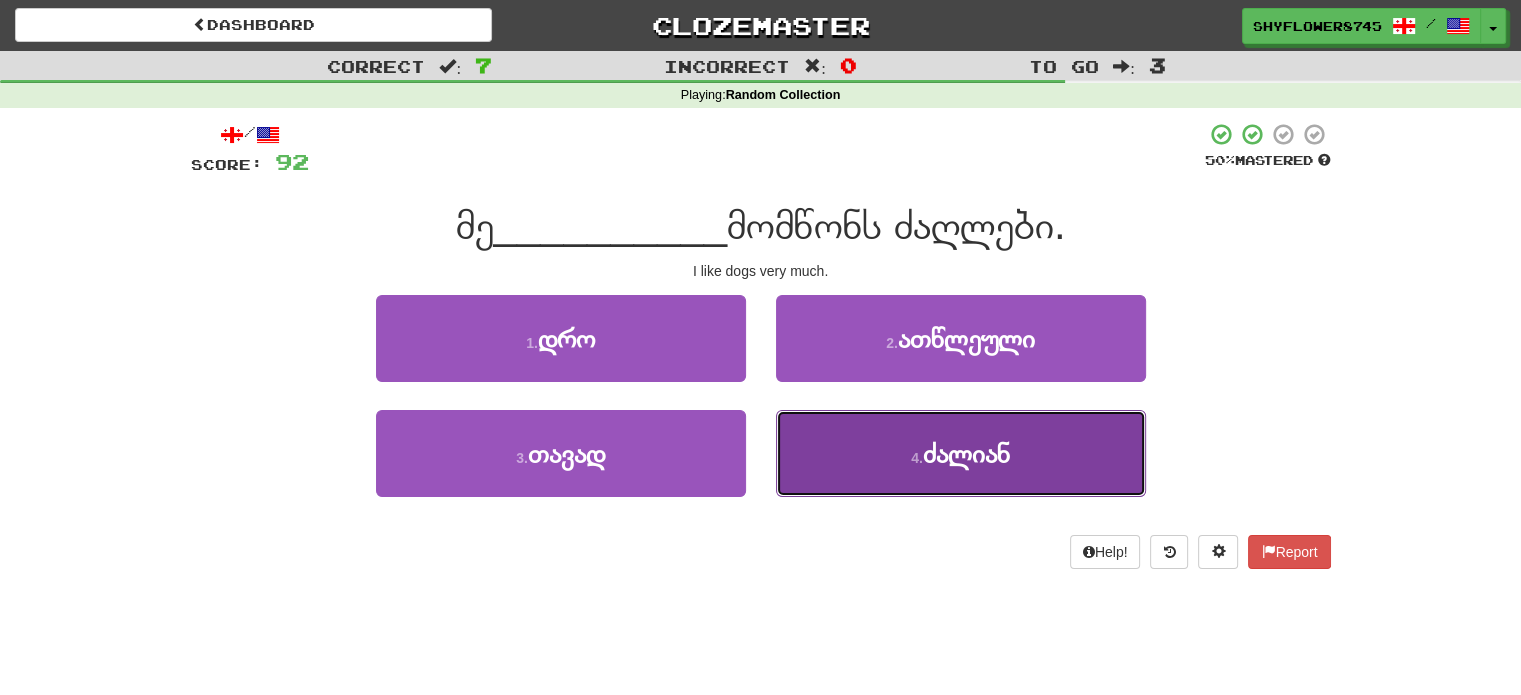 click on "4 .  ძალიან" at bounding box center [961, 453] 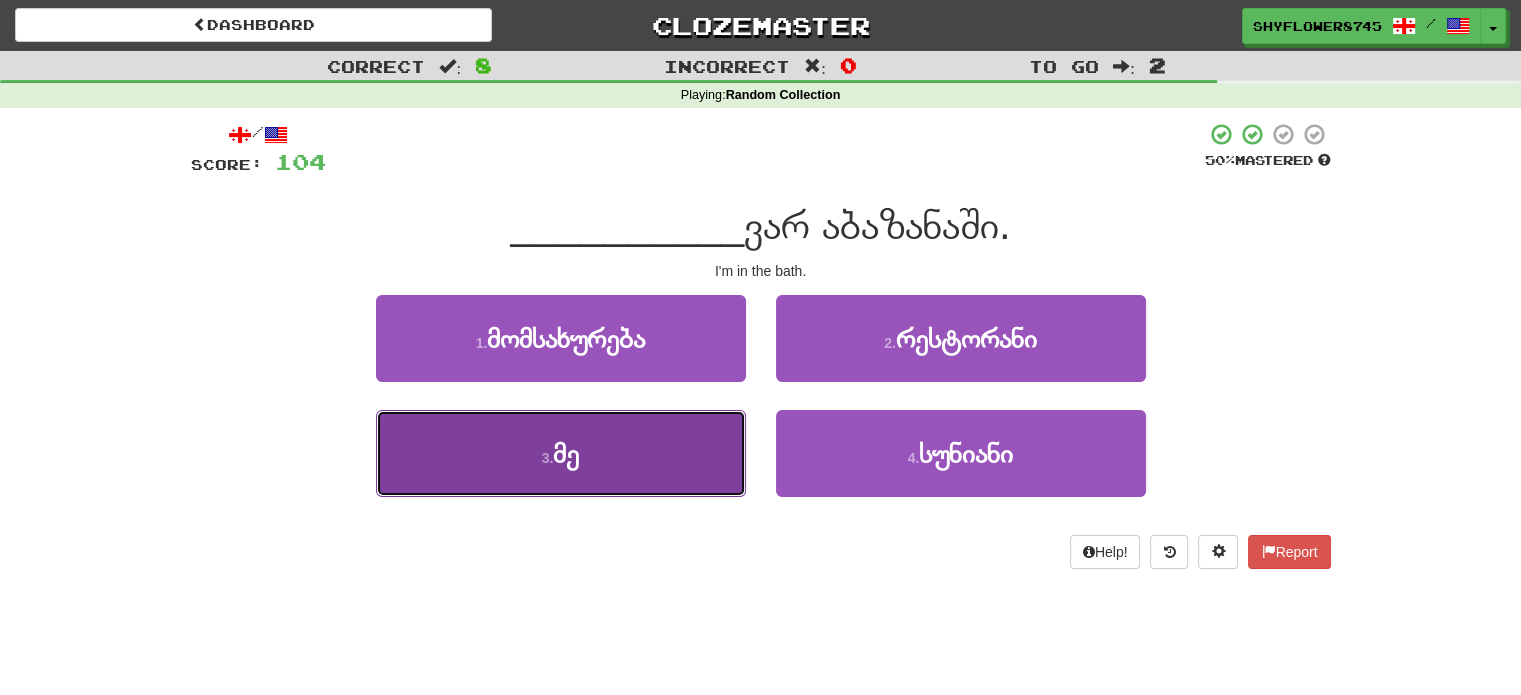 click on "3 .  მე" at bounding box center (561, 453) 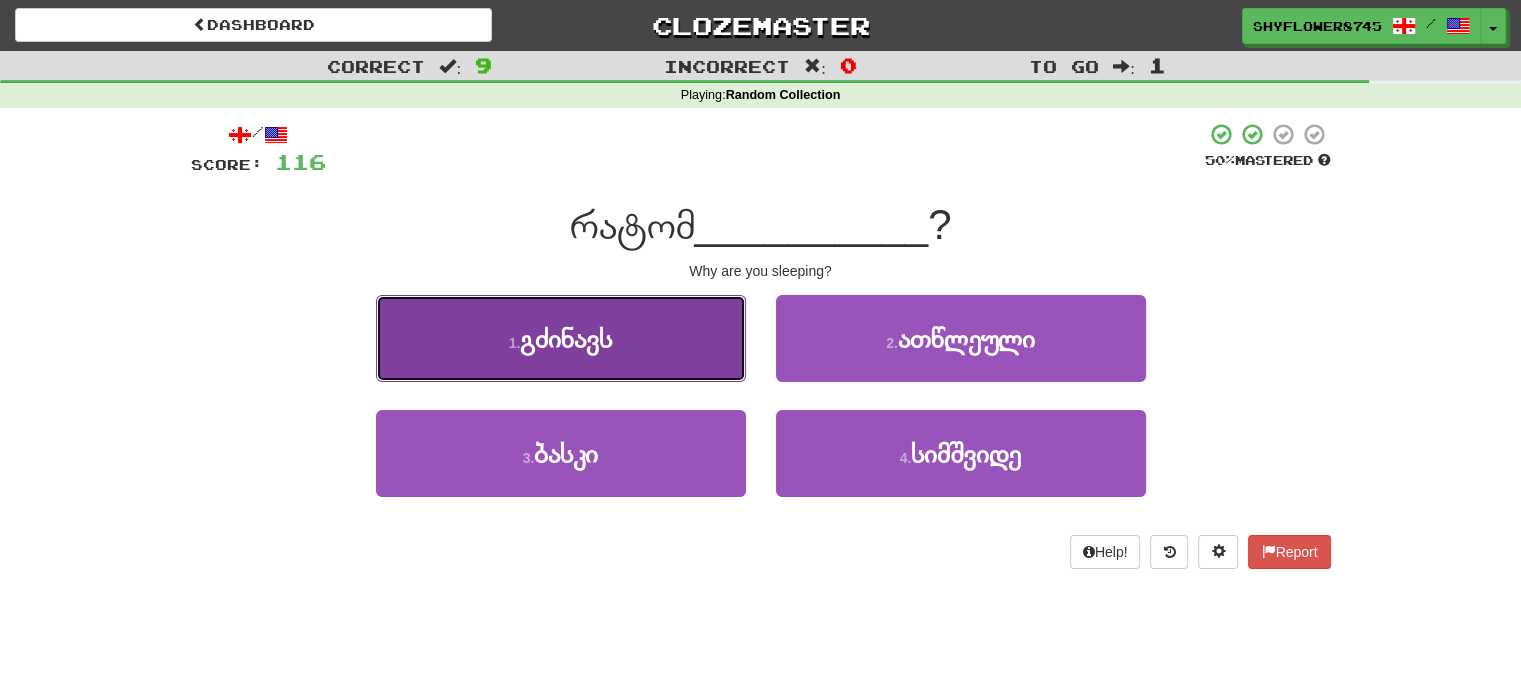 click on "1 .  გძინავს" at bounding box center [561, 338] 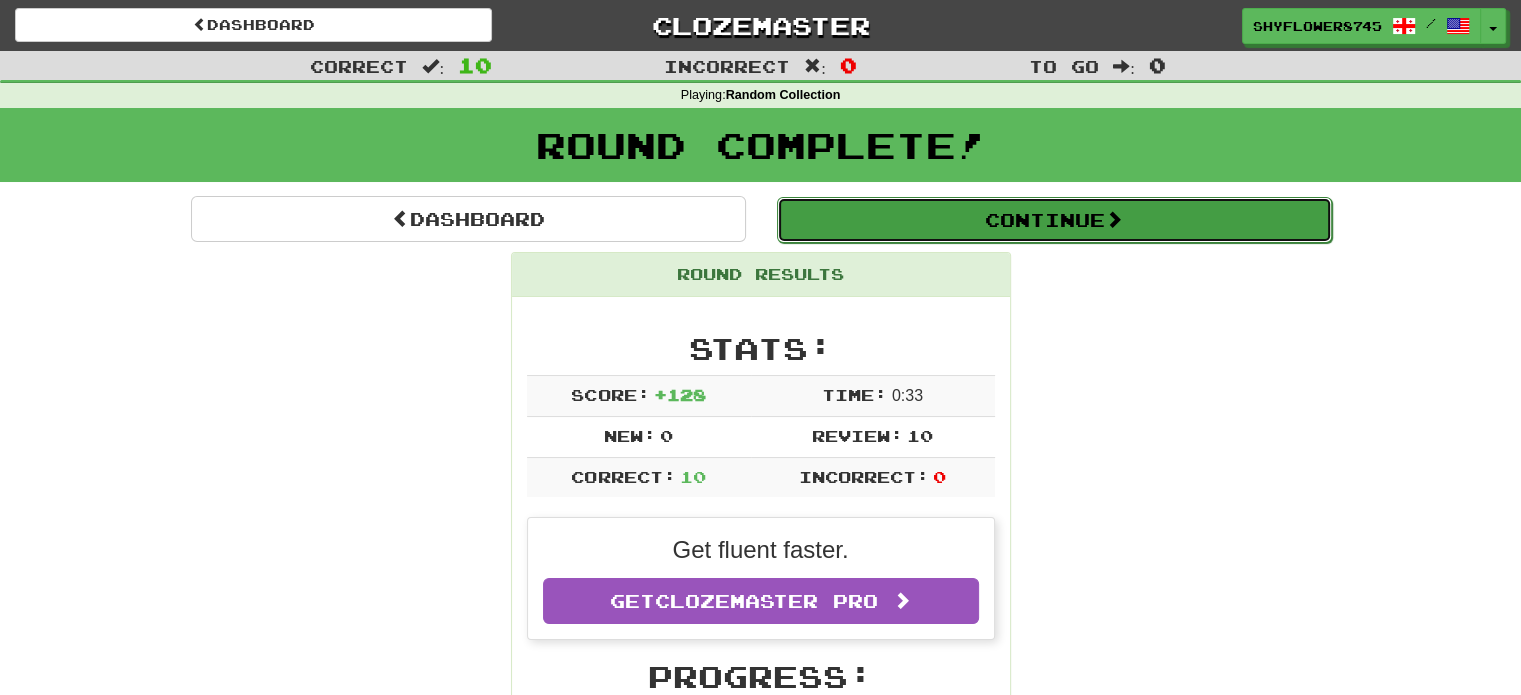 click on "Continue" at bounding box center (1054, 220) 